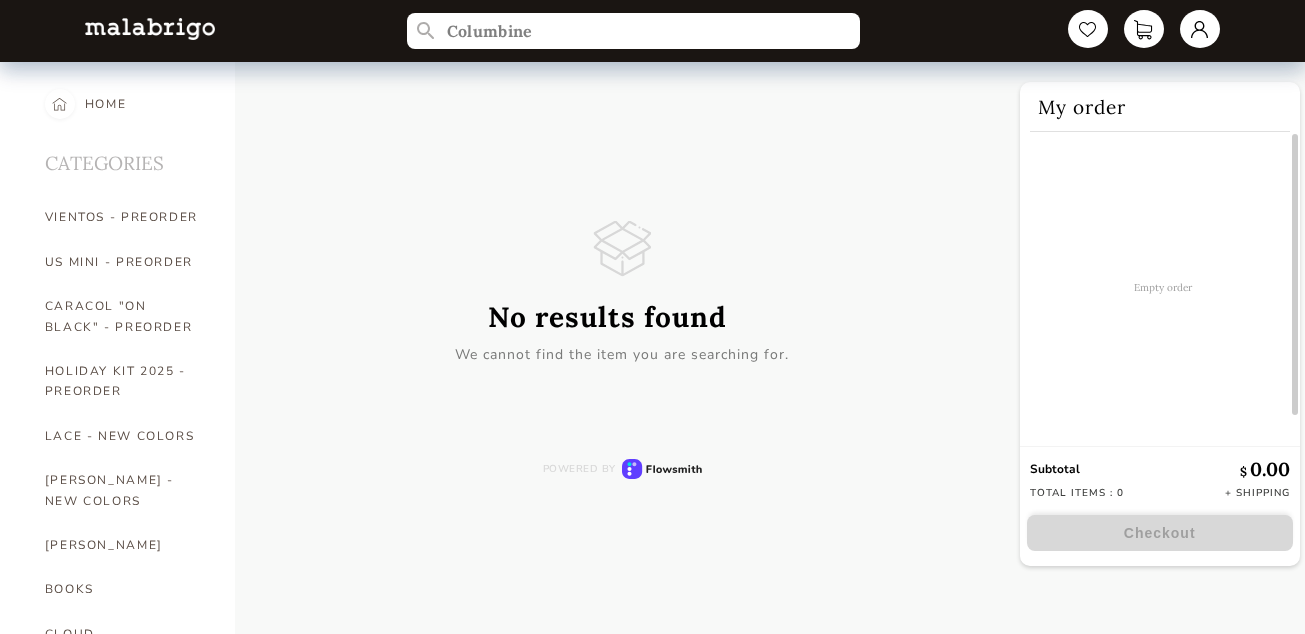 scroll, scrollTop: 0, scrollLeft: 0, axis: both 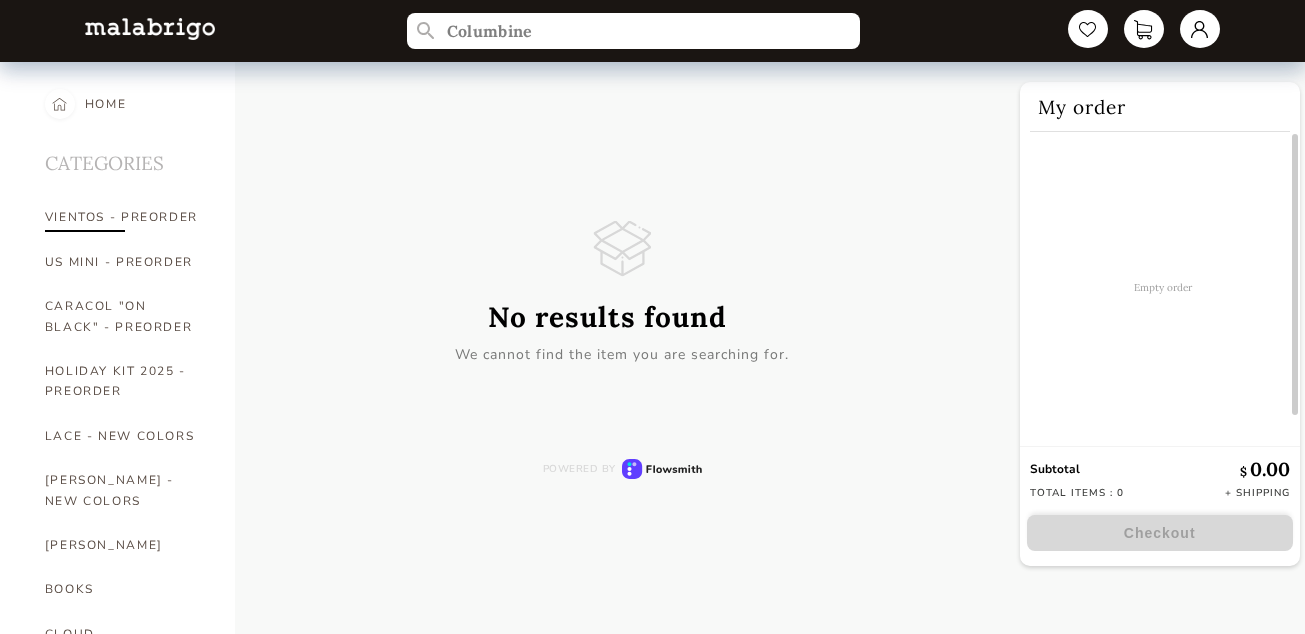click on "VIENTOS - PREORDER" at bounding box center (125, 217) 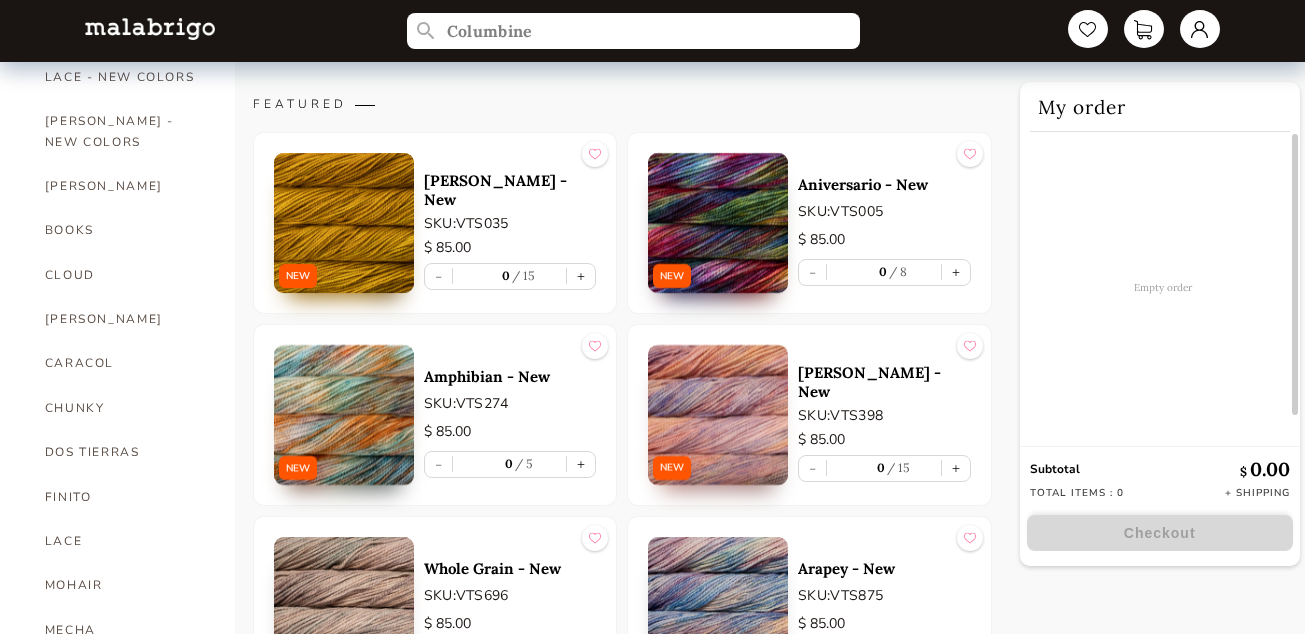 scroll, scrollTop: 354, scrollLeft: 0, axis: vertical 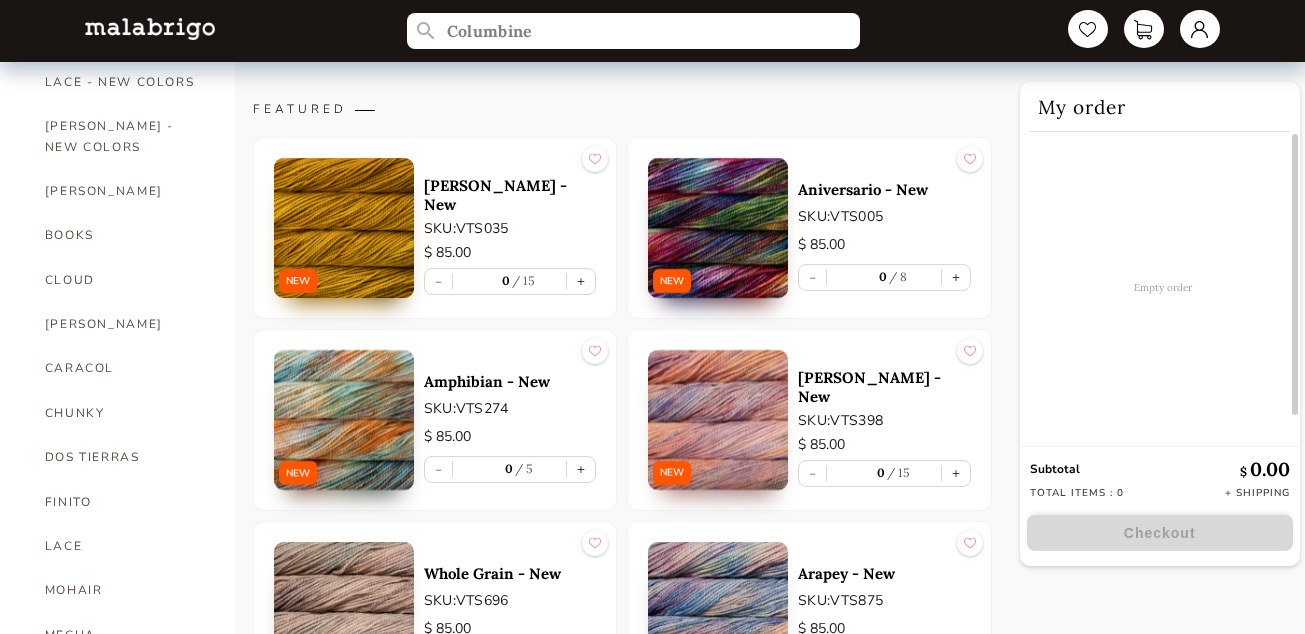 click on "Aniversario - New" at bounding box center [884, 189] 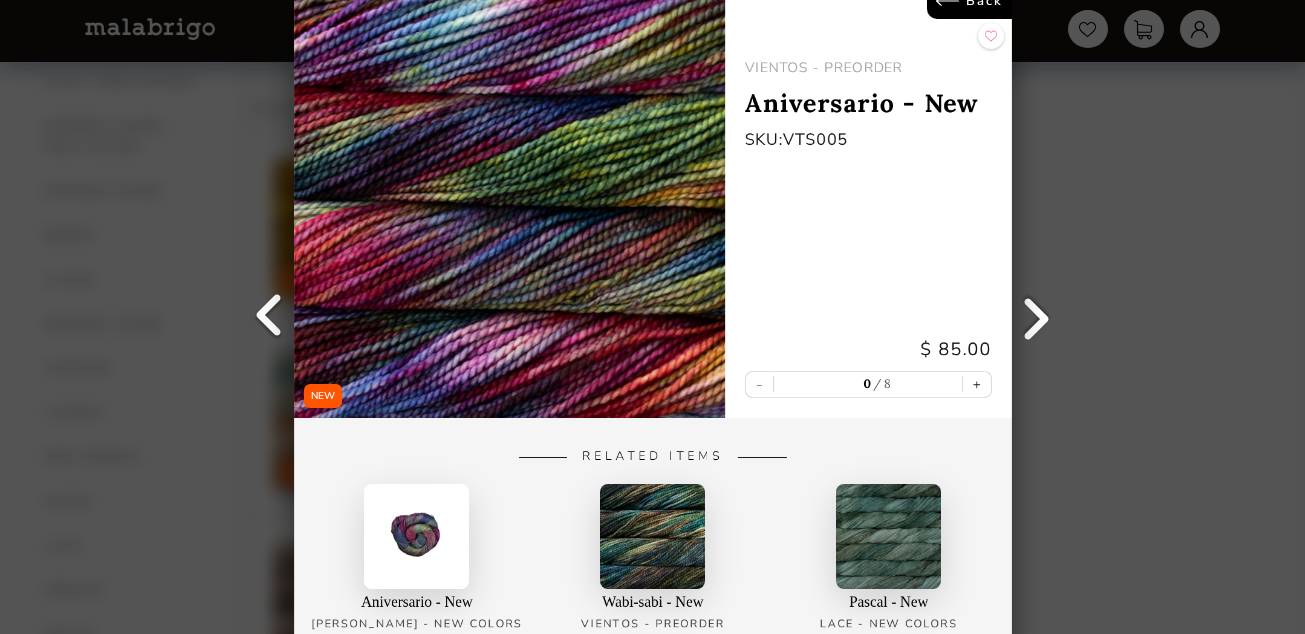 click on "VIENTOS - PREORDER Aniversario - New SKU:  VTS005 $   85.00 - 0 8 +" at bounding box center [867, 200] 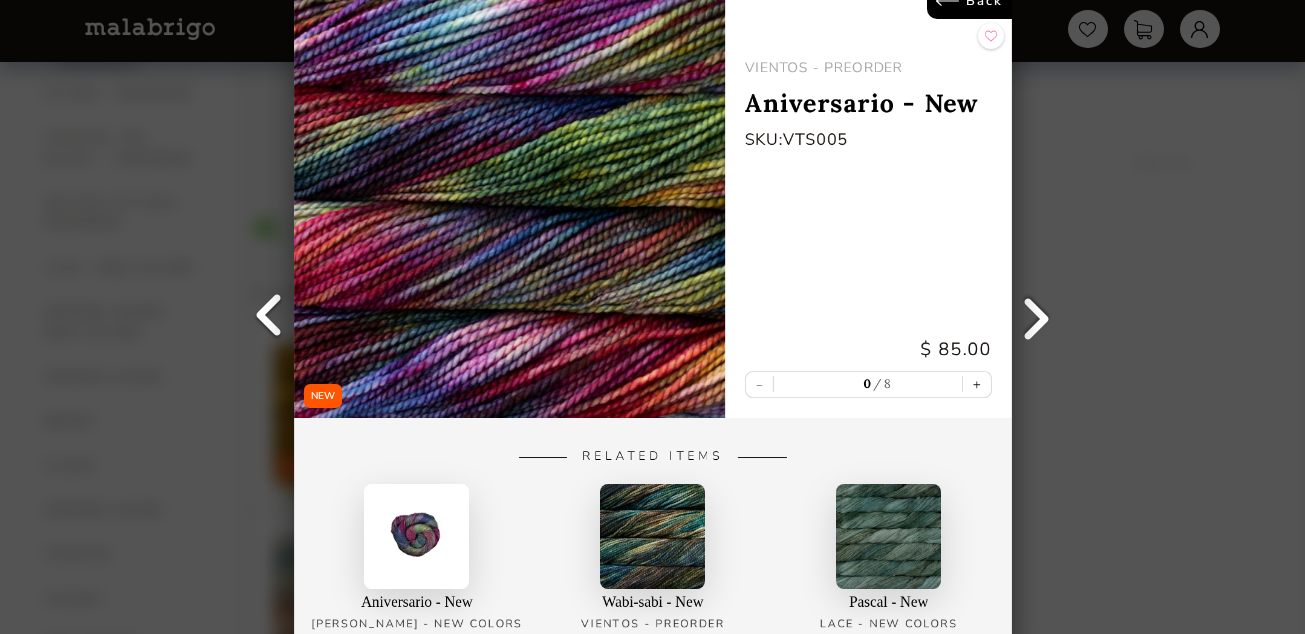 scroll, scrollTop: 167, scrollLeft: 0, axis: vertical 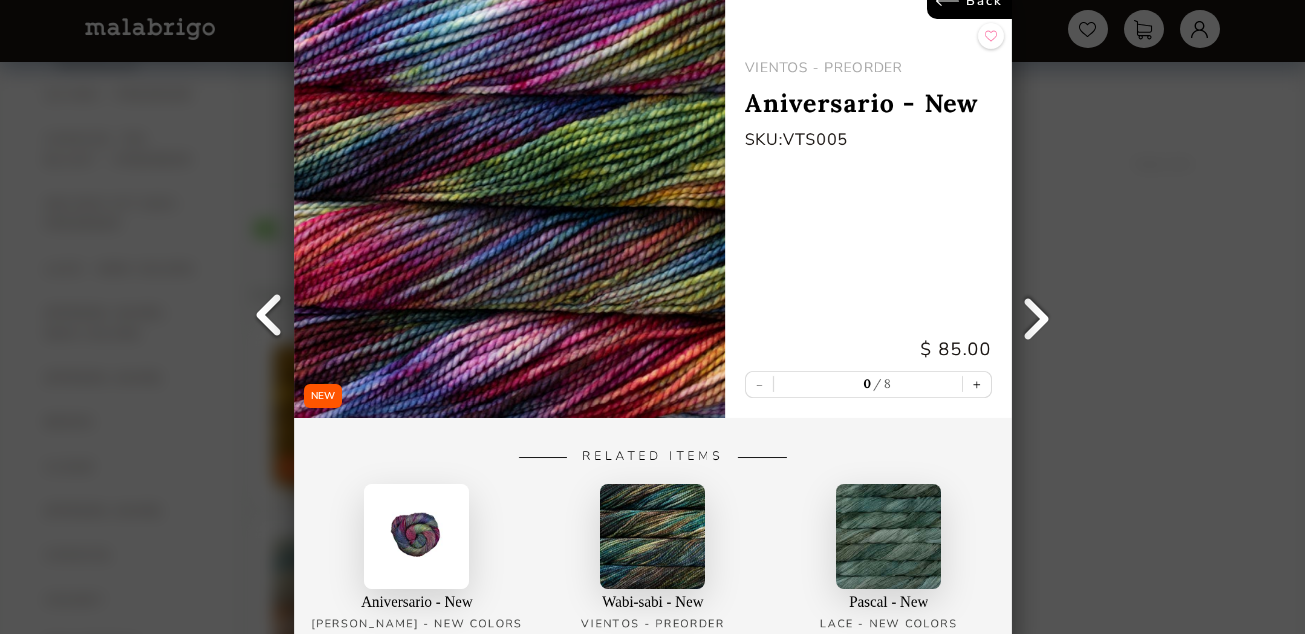 click on "NEW Back VIENTOS - PREORDER Aniversario - New SKU:  VTS005 $   85.00 - 0 8 + Related Items Aniversario - New [PERSON_NAME] - NEW COLORS Wabi-sabi - New VIENTOS - PREORDER Pascal - New LACE - NEW COLORS" at bounding box center [652, 317] 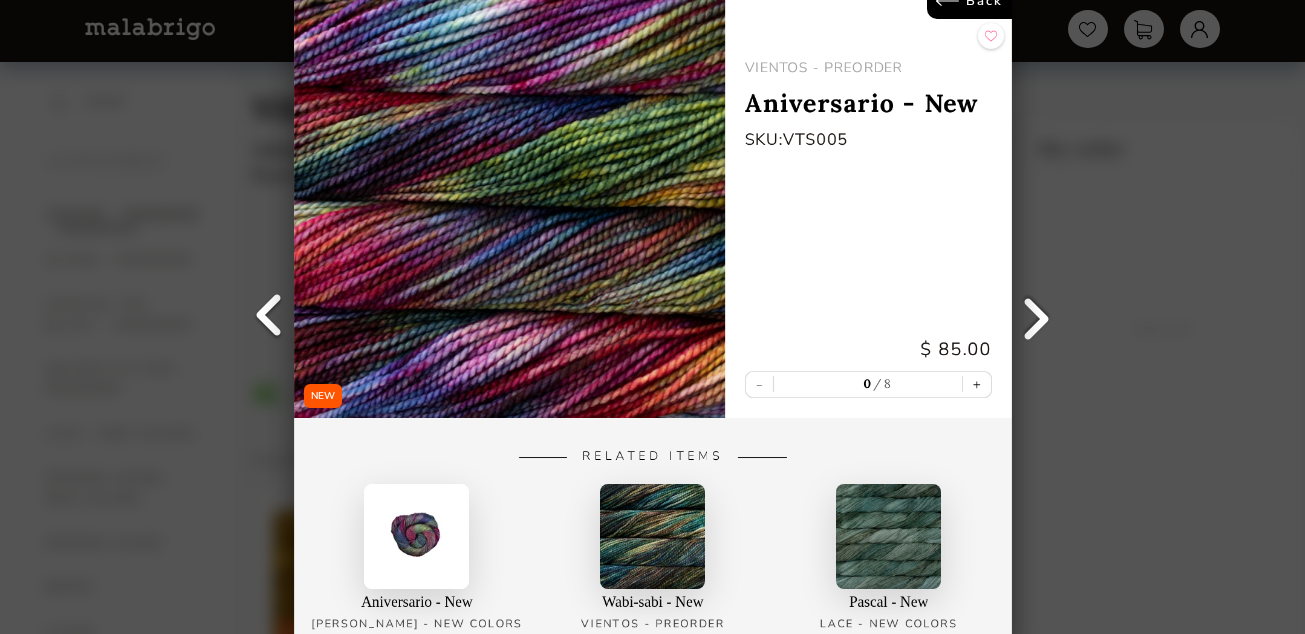 scroll, scrollTop: 0, scrollLeft: 0, axis: both 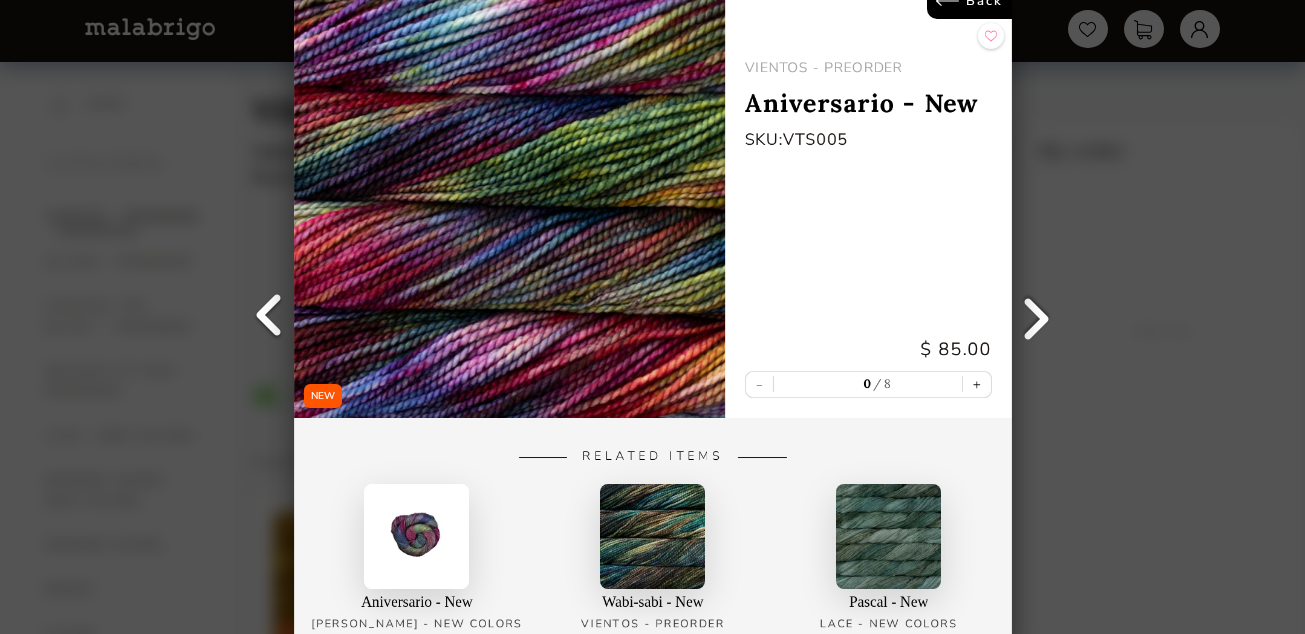 click on "Back" at bounding box center [968, 1] 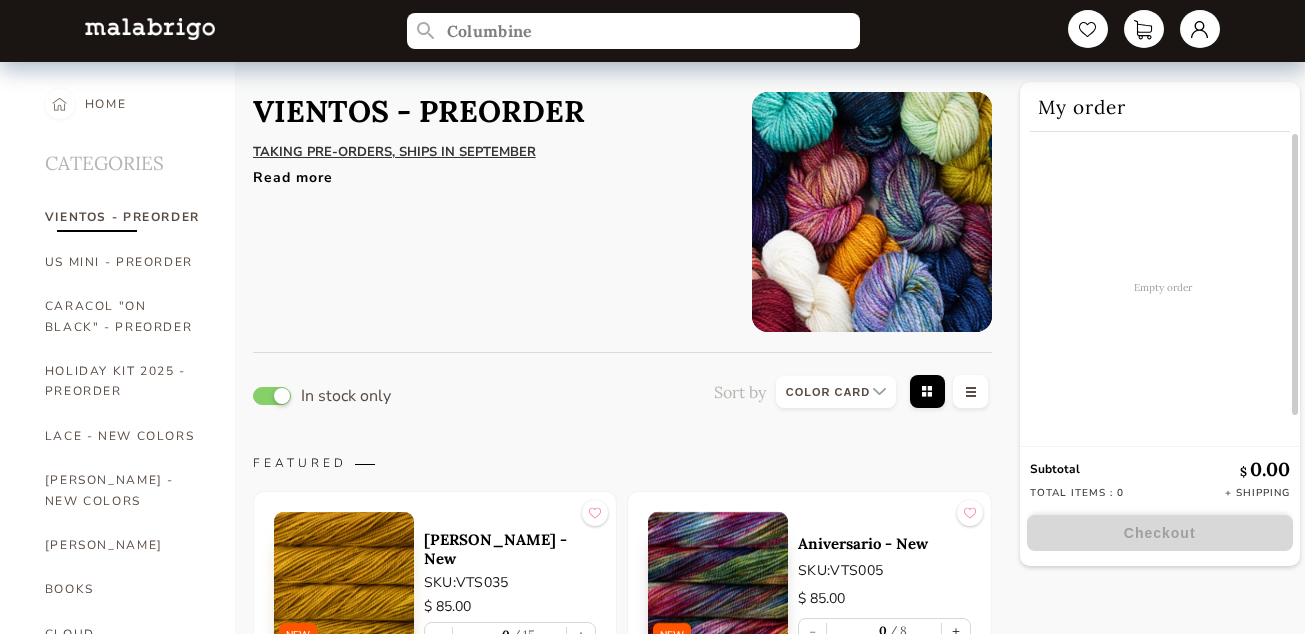 click on "TAKING PRE-ORDERS, SHIPS IN SEPTEMBER" at bounding box center [394, 152] 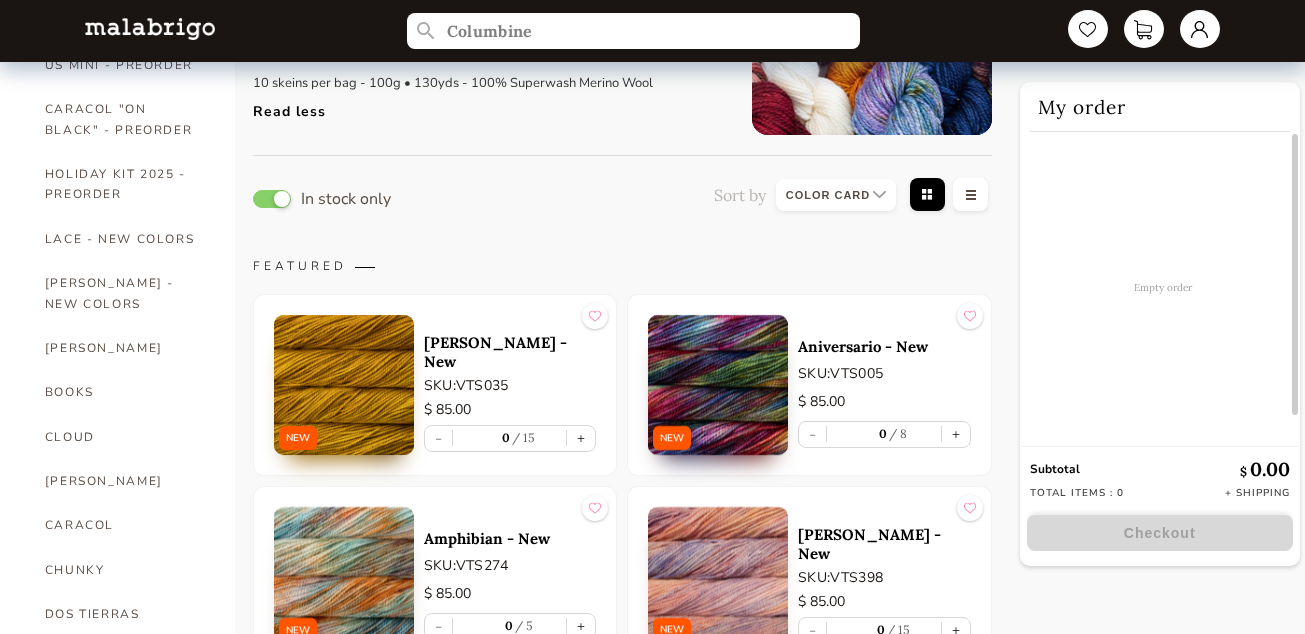 scroll, scrollTop: 238, scrollLeft: 0, axis: vertical 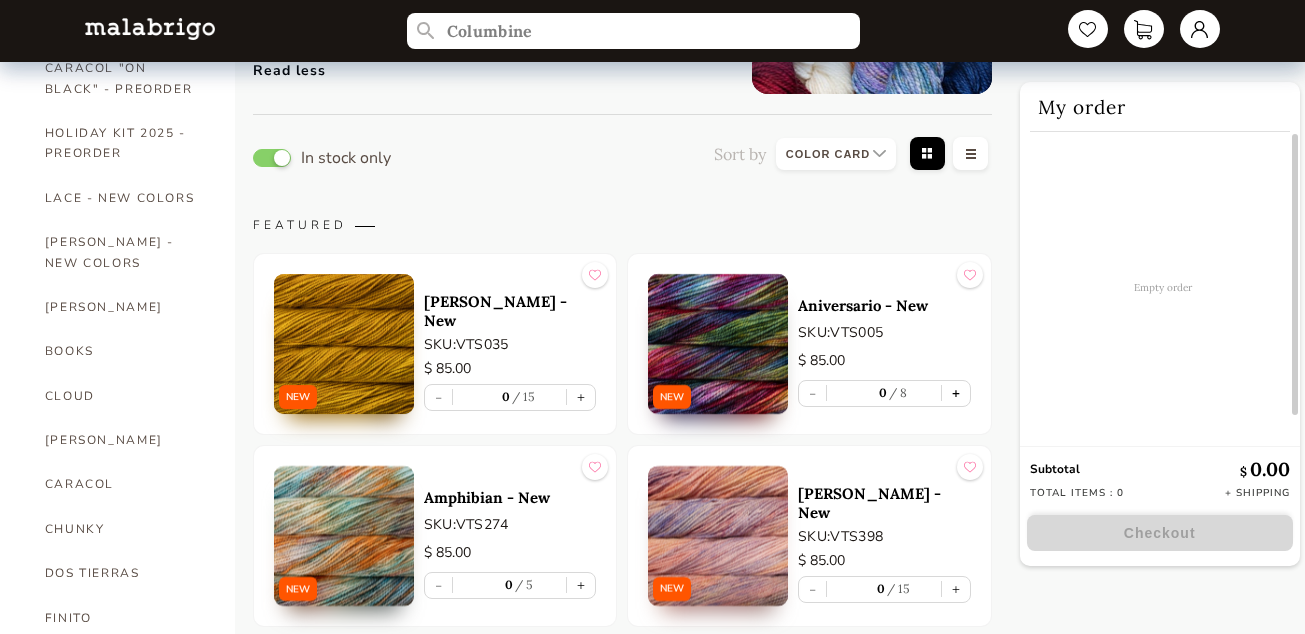 click on "+" at bounding box center [956, 393] 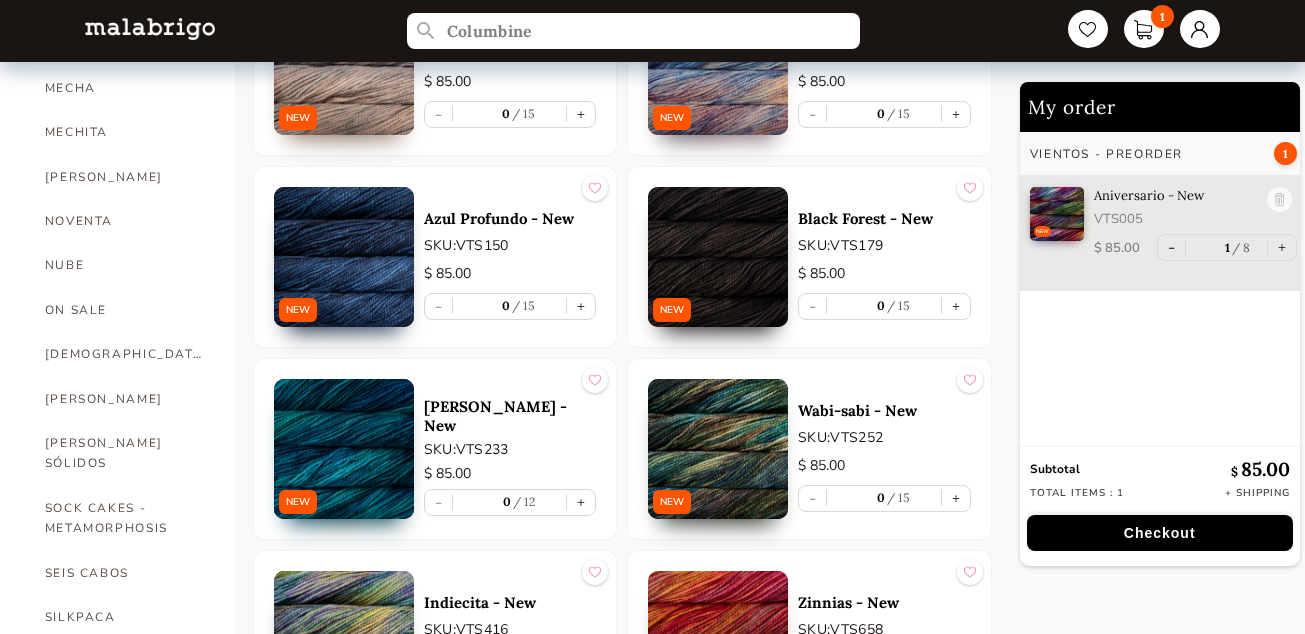 scroll, scrollTop: 903, scrollLeft: 0, axis: vertical 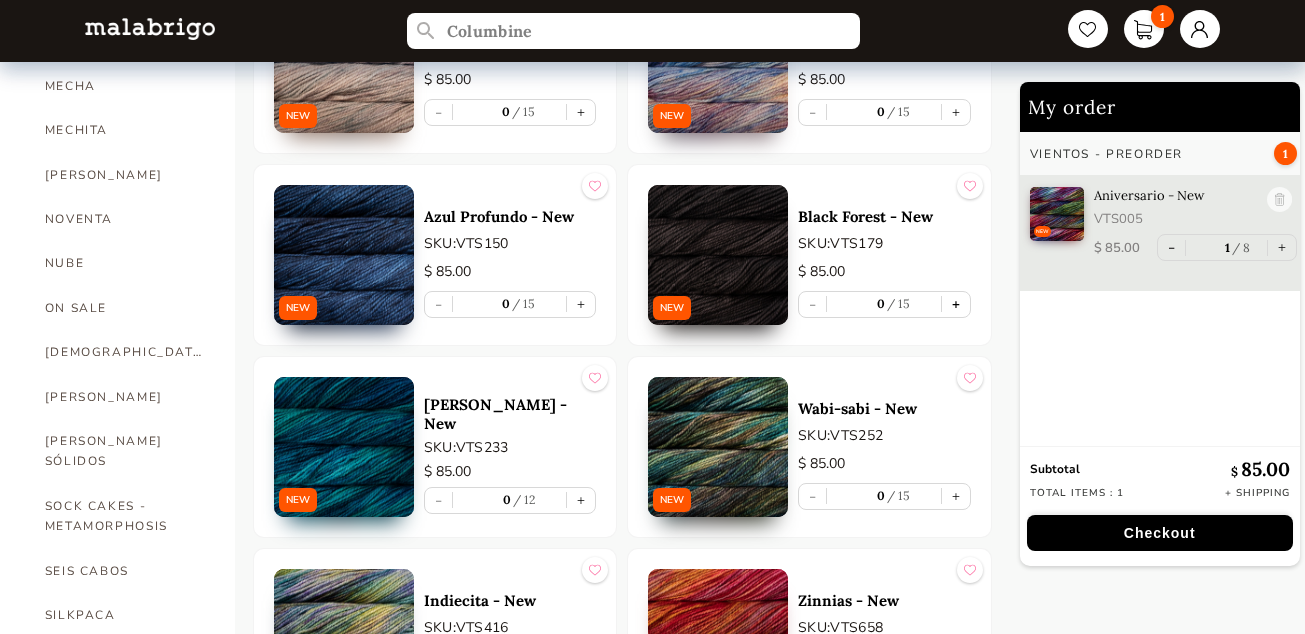 click on "+" at bounding box center [956, 304] 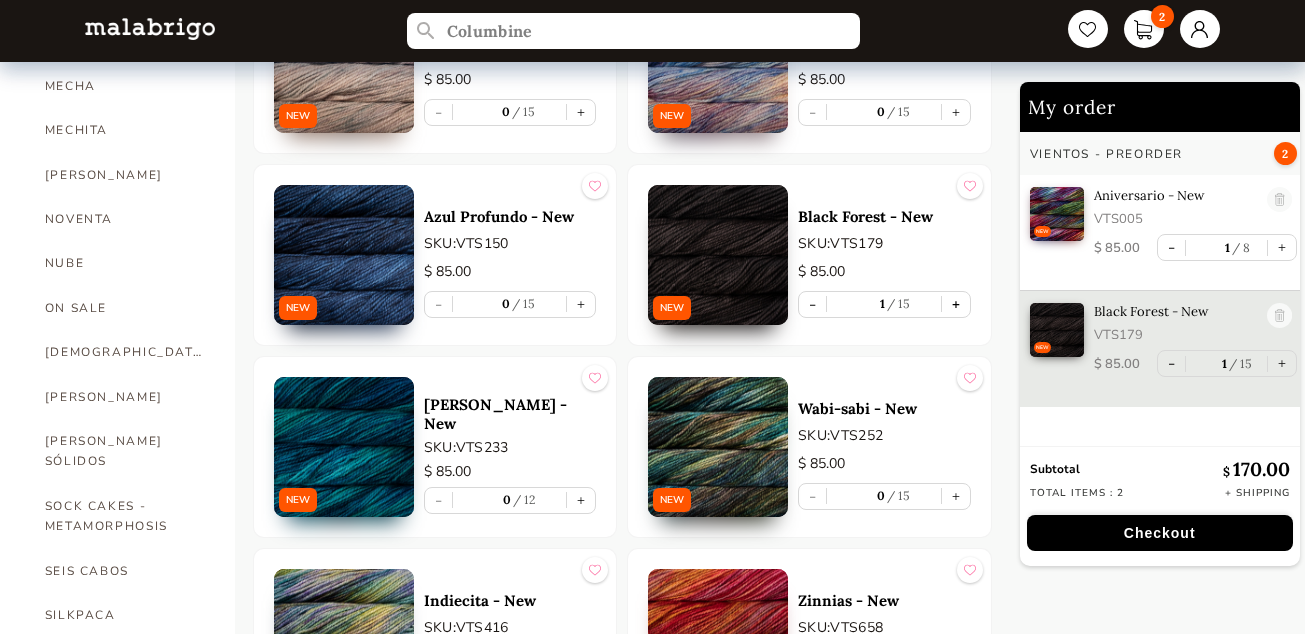 type on "1" 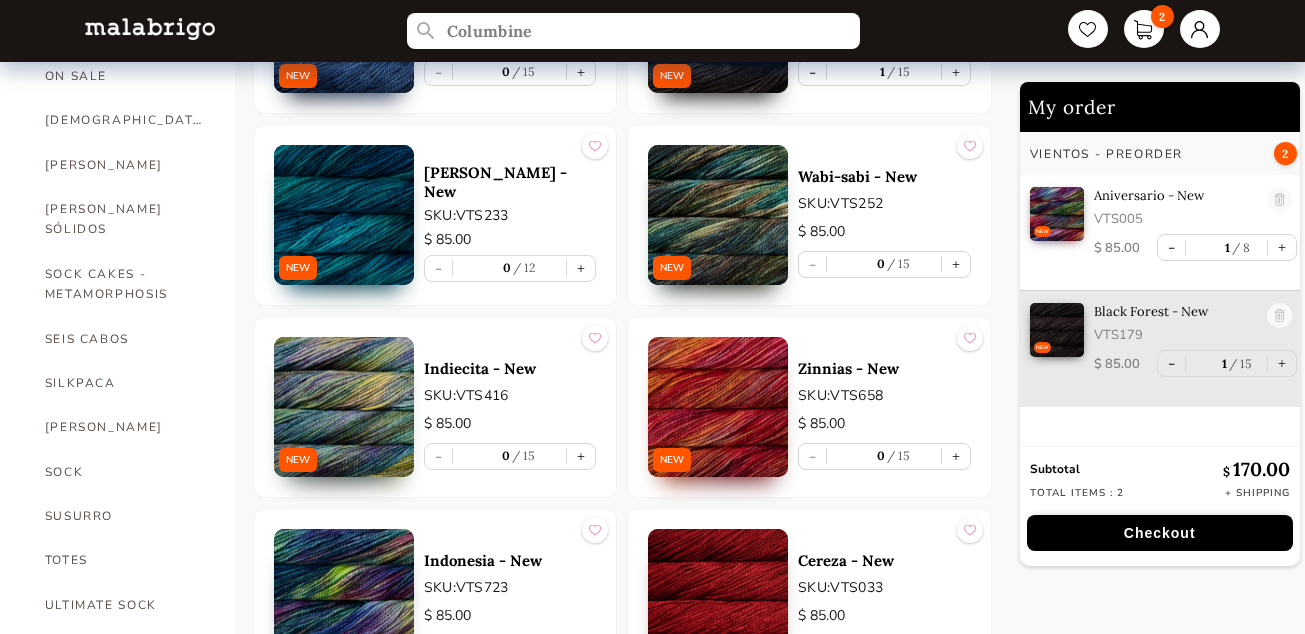 scroll, scrollTop: 1152, scrollLeft: 0, axis: vertical 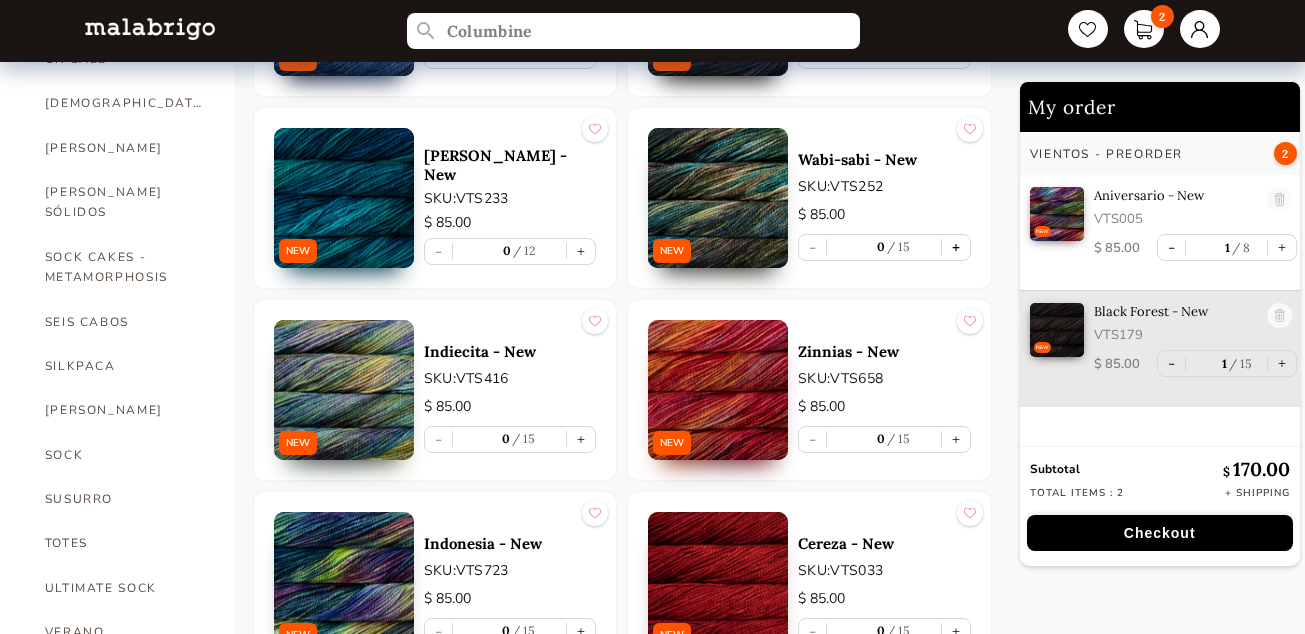 click on "+" at bounding box center (956, 247) 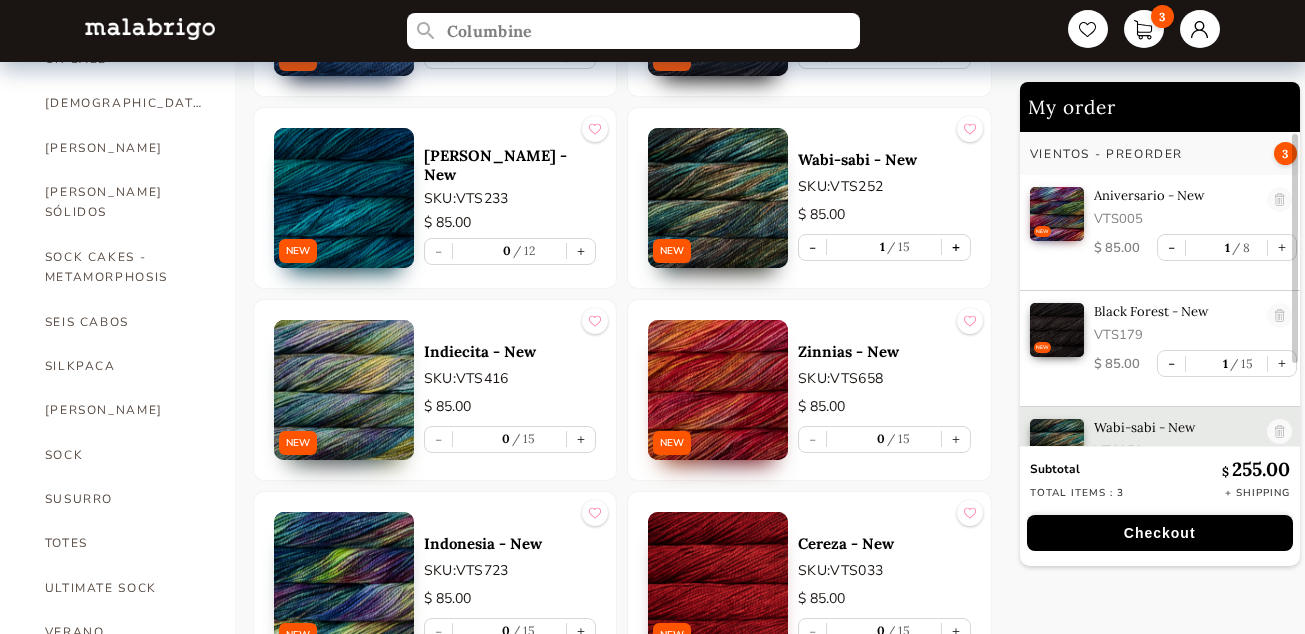 scroll, scrollTop: 53, scrollLeft: 0, axis: vertical 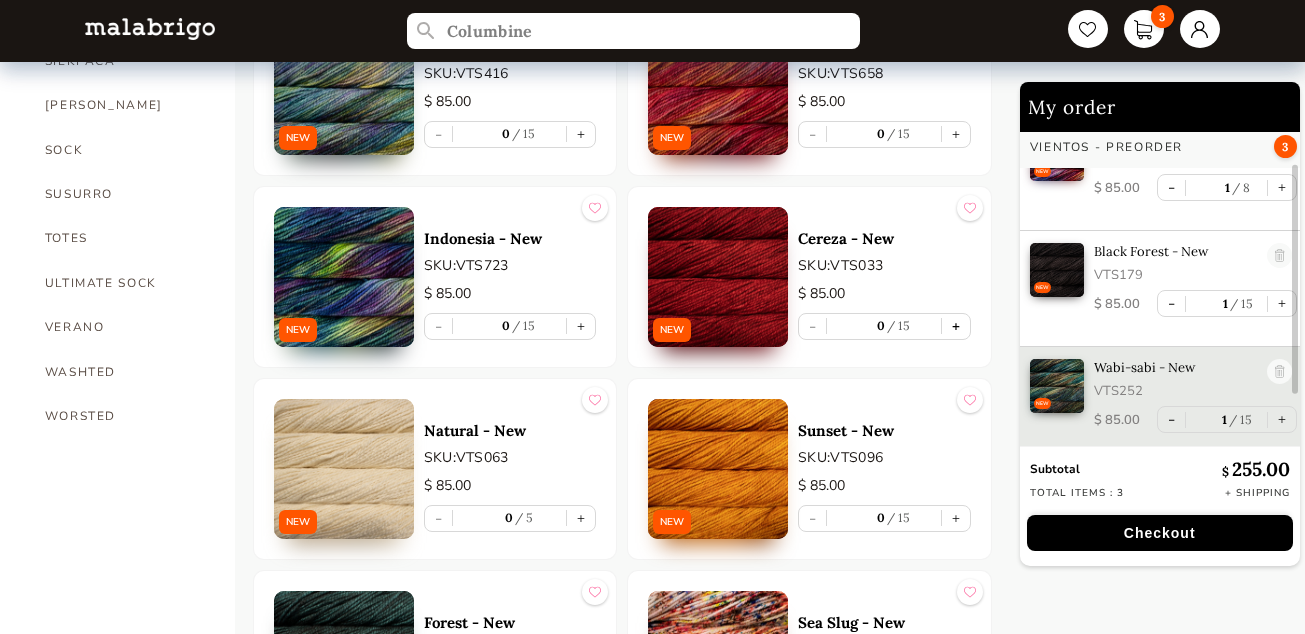 click on "+" at bounding box center (956, 326) 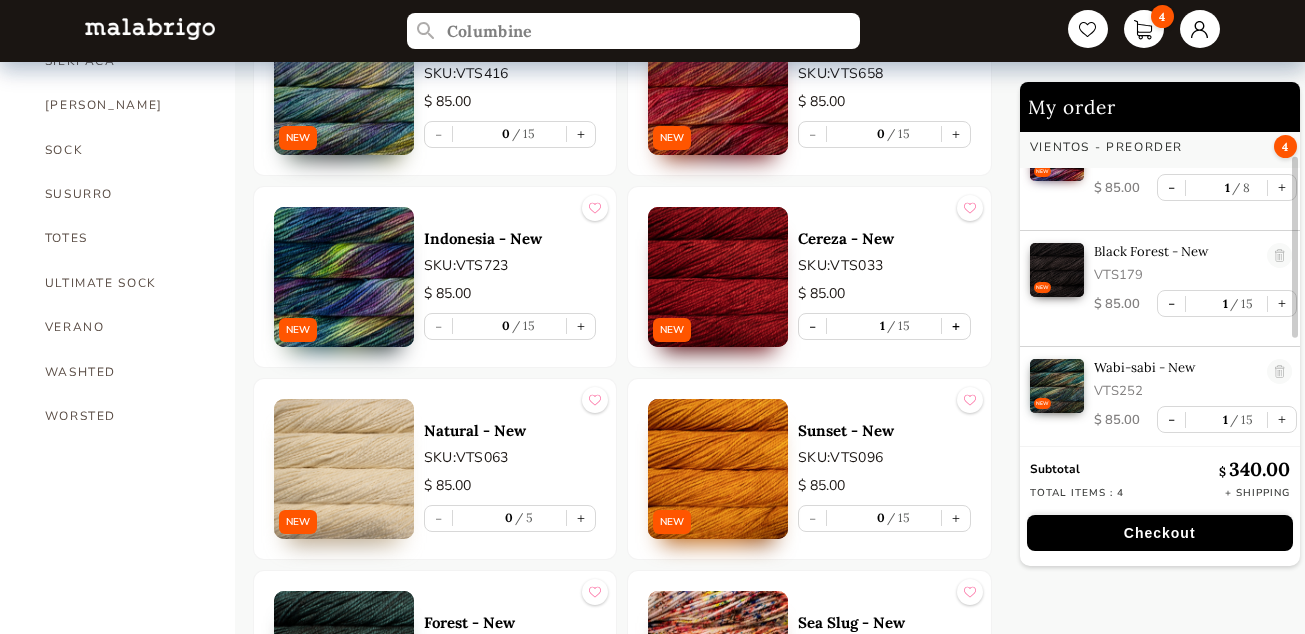 scroll, scrollTop: 169, scrollLeft: 0, axis: vertical 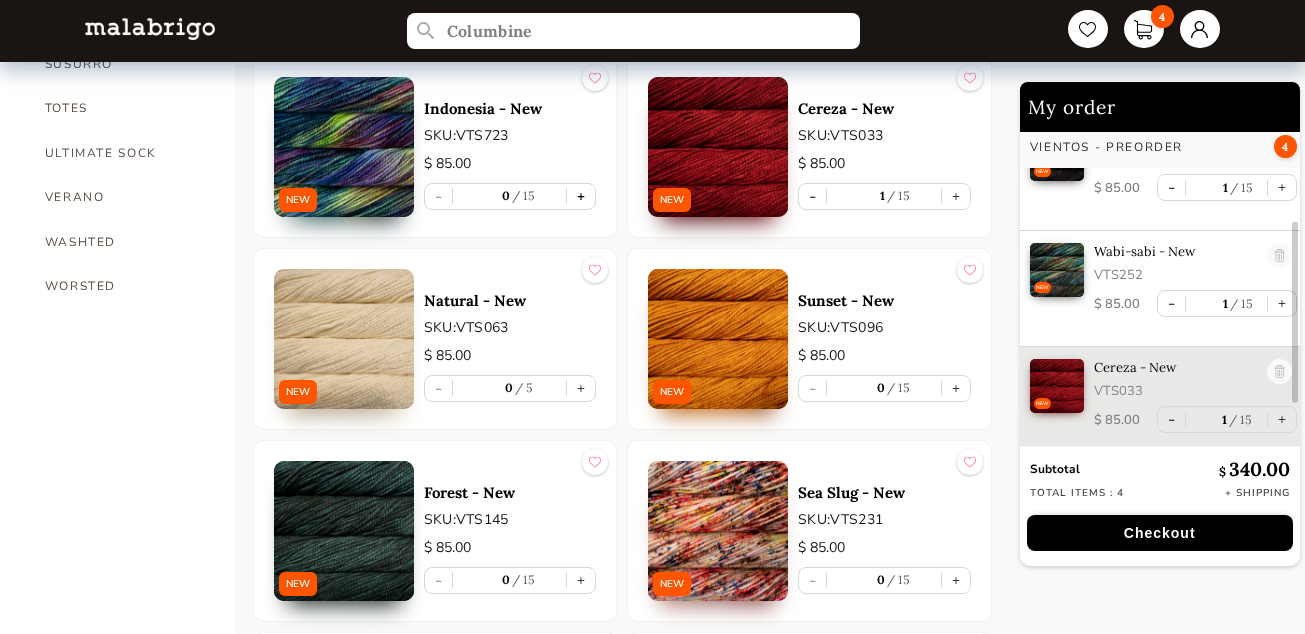 click on "+" at bounding box center (581, 196) 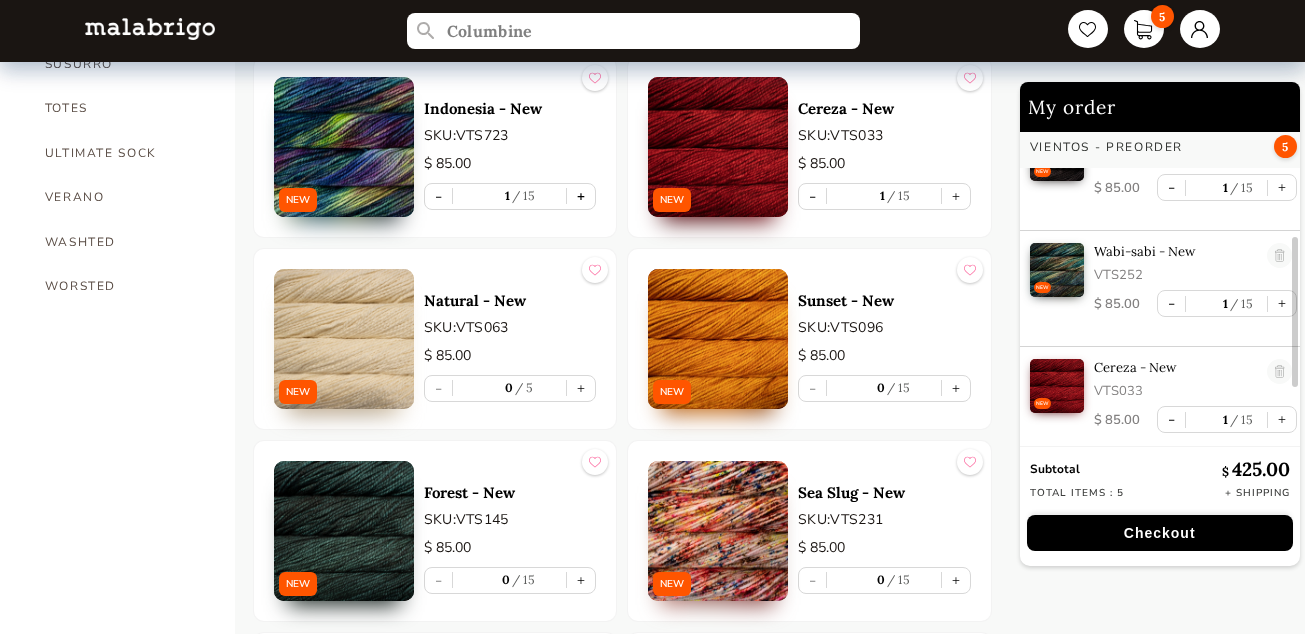 scroll, scrollTop: 285, scrollLeft: 0, axis: vertical 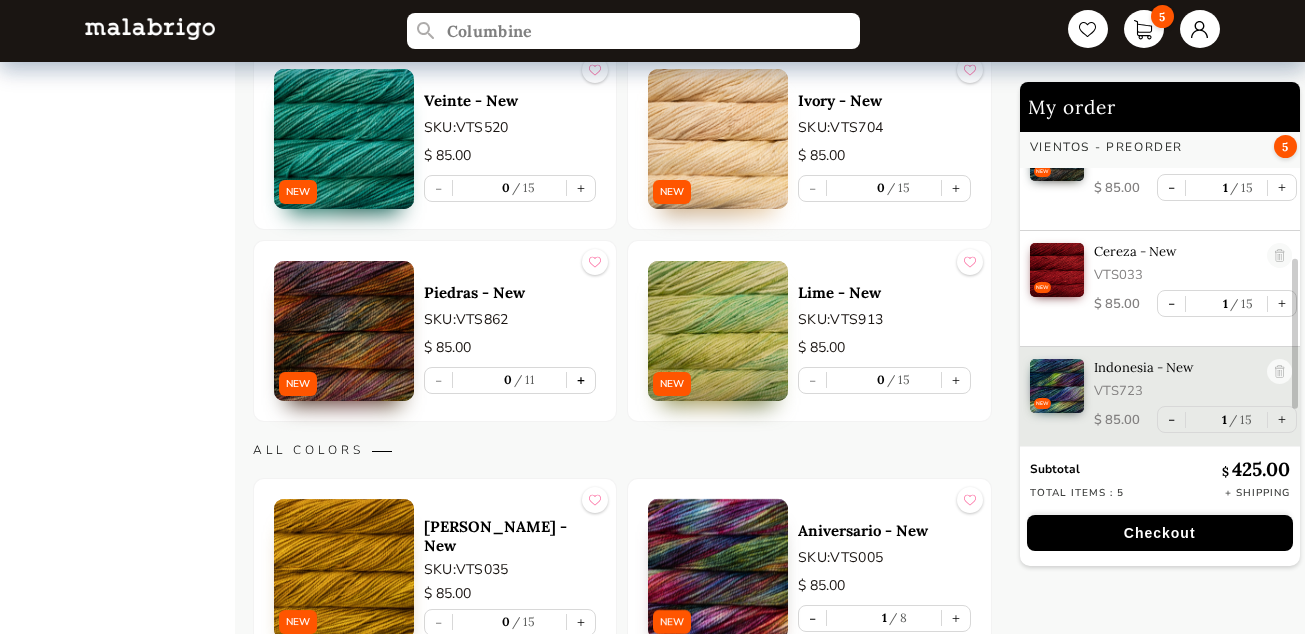 click on "+" at bounding box center (581, 380) 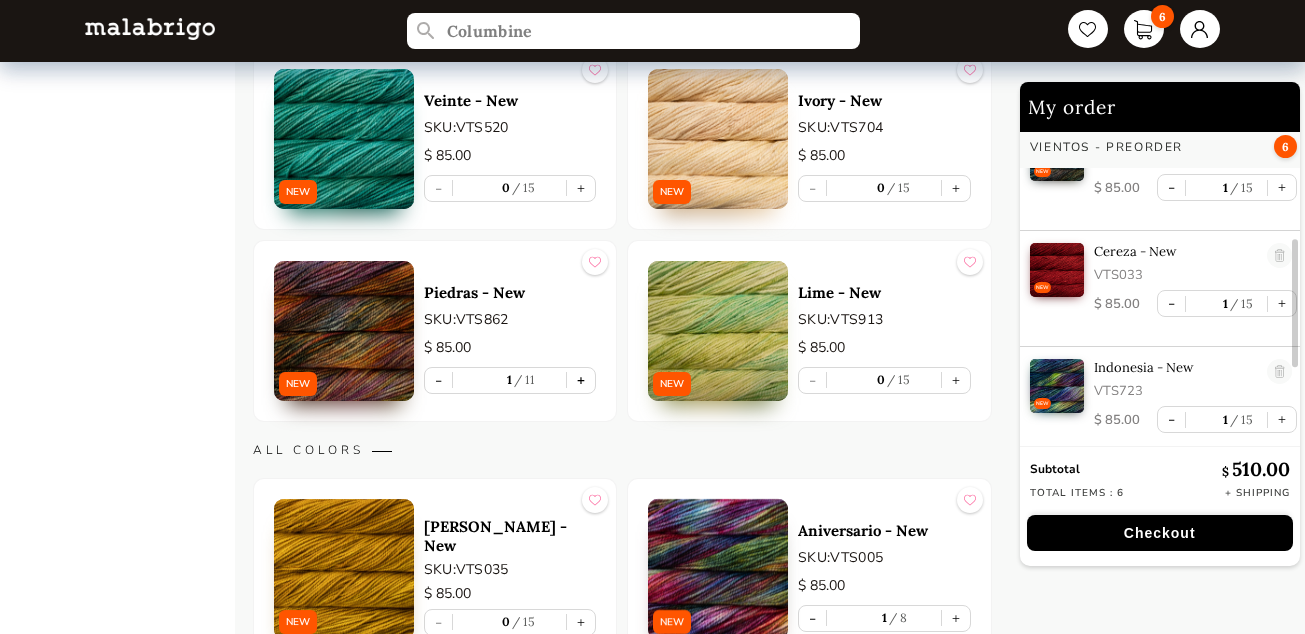 scroll, scrollTop: 401, scrollLeft: 0, axis: vertical 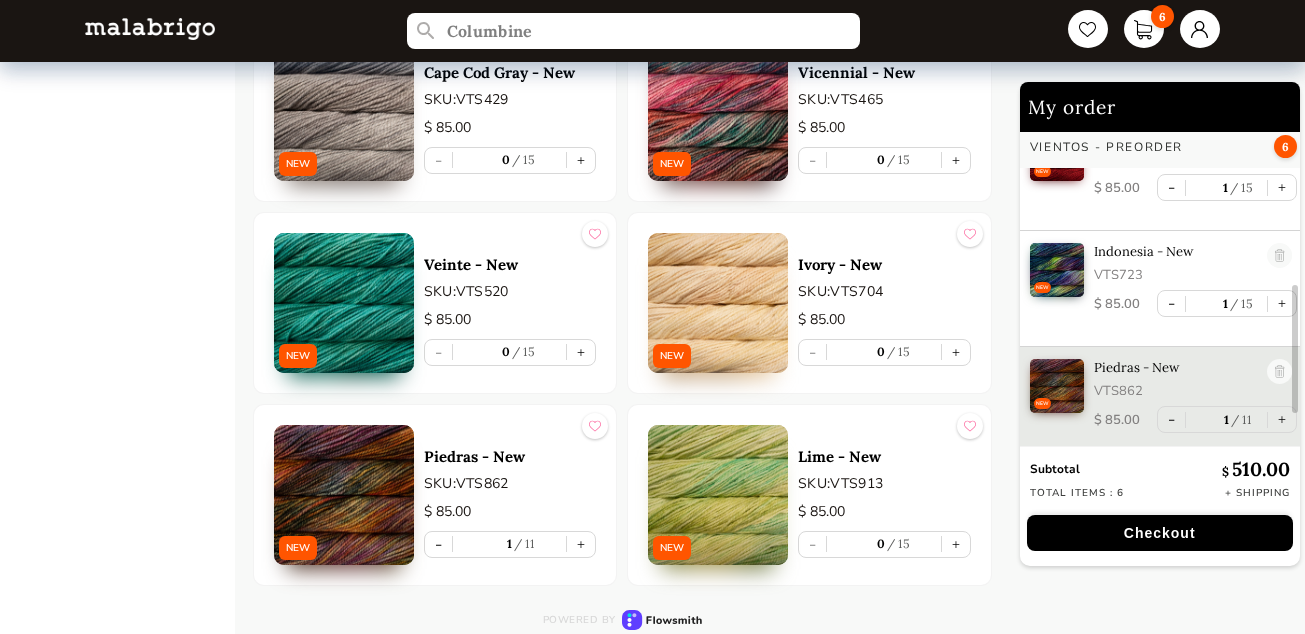click on "HOME CATEGORIES VIENTOS - PREORDER US MINI - PREORDER CARACOL "ON BLACK" - PREORDER HOLIDAY KIT 2025 - PREORDER LACE - NEW COLORS [PERSON_NAME] - NEW COLORS [PERSON_NAME] BOOKS CLOUD [PERSON_NAME] CARACOL CHUNKY DOS TIERRAS FINITO LACE MOHAIR MECHA [PERSON_NAME] NOVENTA NUBE ON SALE RASTA [PERSON_NAME] SÓLIDOS SOCK CAKES - METAMORPHOSIS SEIS CABOS SILKPACA SILKY MERINO SOCK SUSURRO TOTES ULTIMATE SOCK VERANO WASHTED WORSTED" at bounding box center (135, -2119) 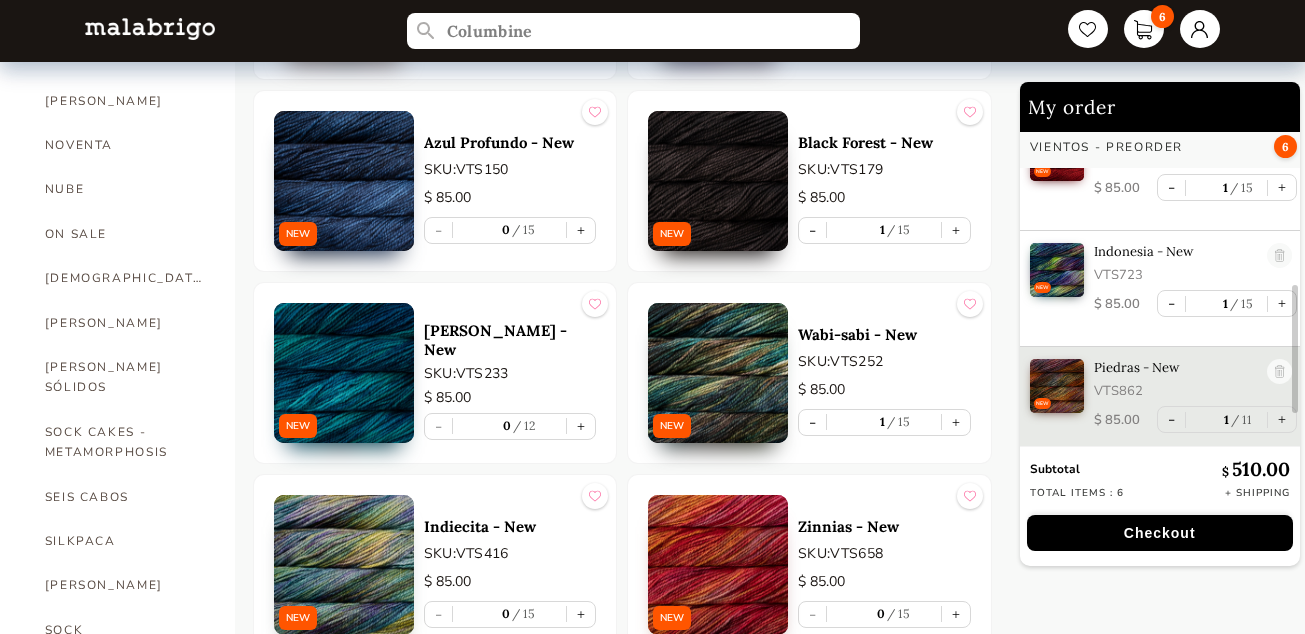 scroll, scrollTop: 1008, scrollLeft: 0, axis: vertical 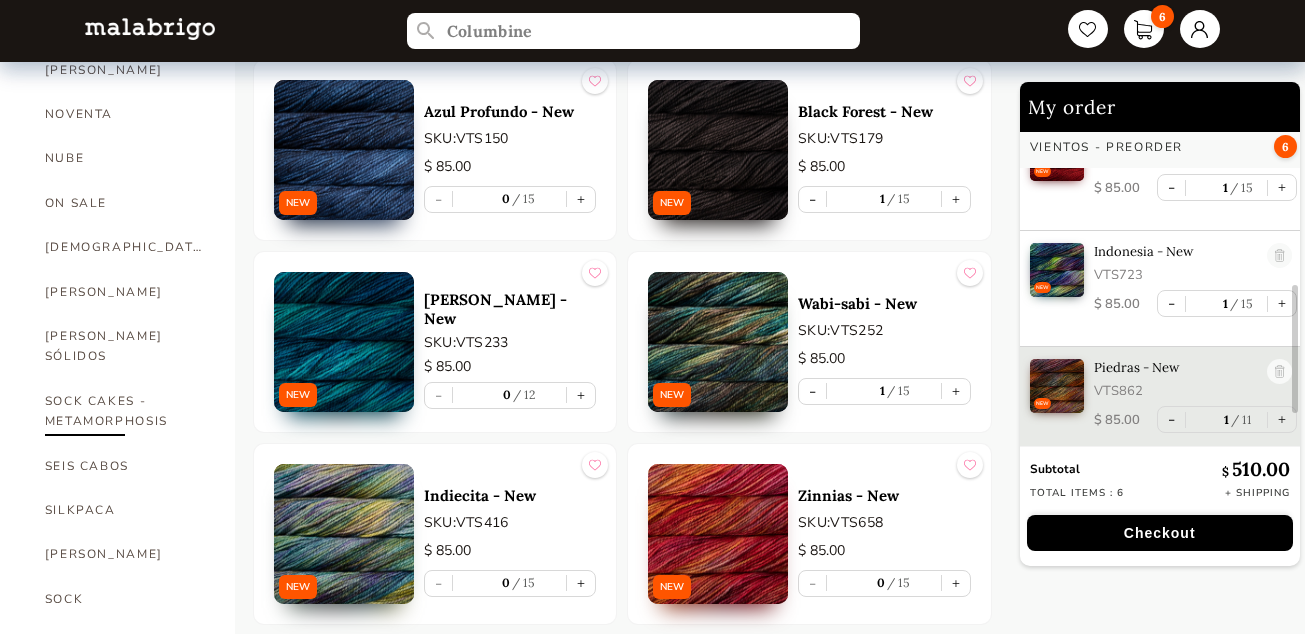 click on "SOCK CAKES - METAMORPHOSIS" at bounding box center (125, 411) 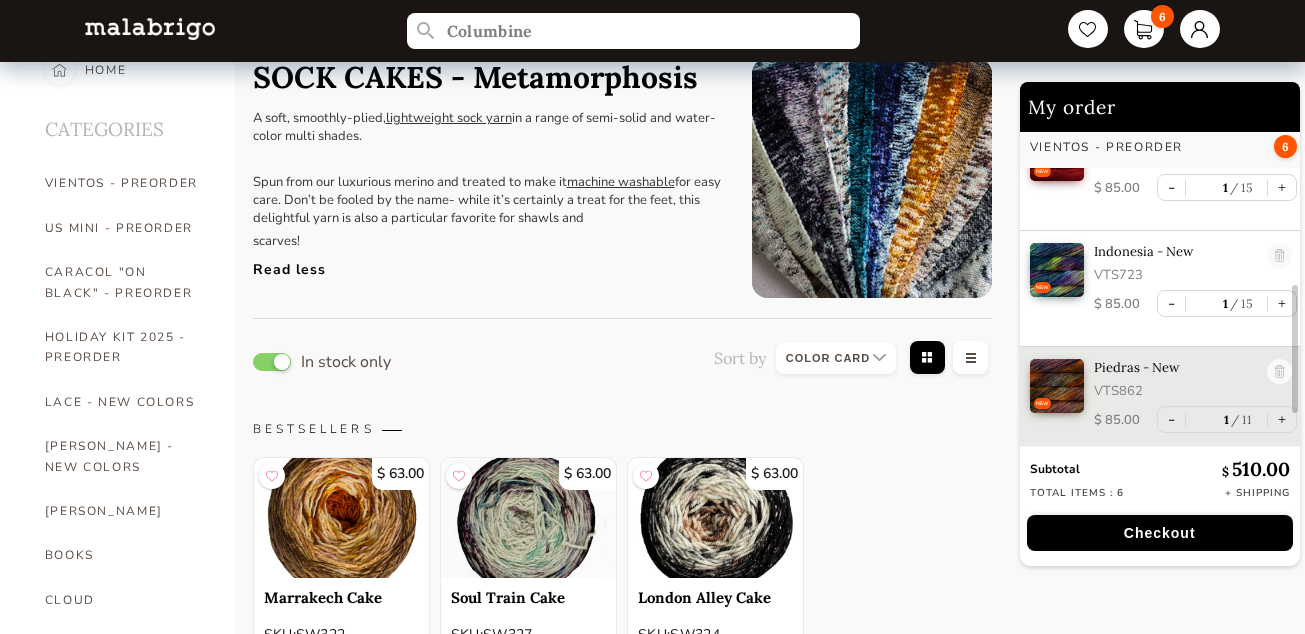scroll, scrollTop: 0, scrollLeft: 0, axis: both 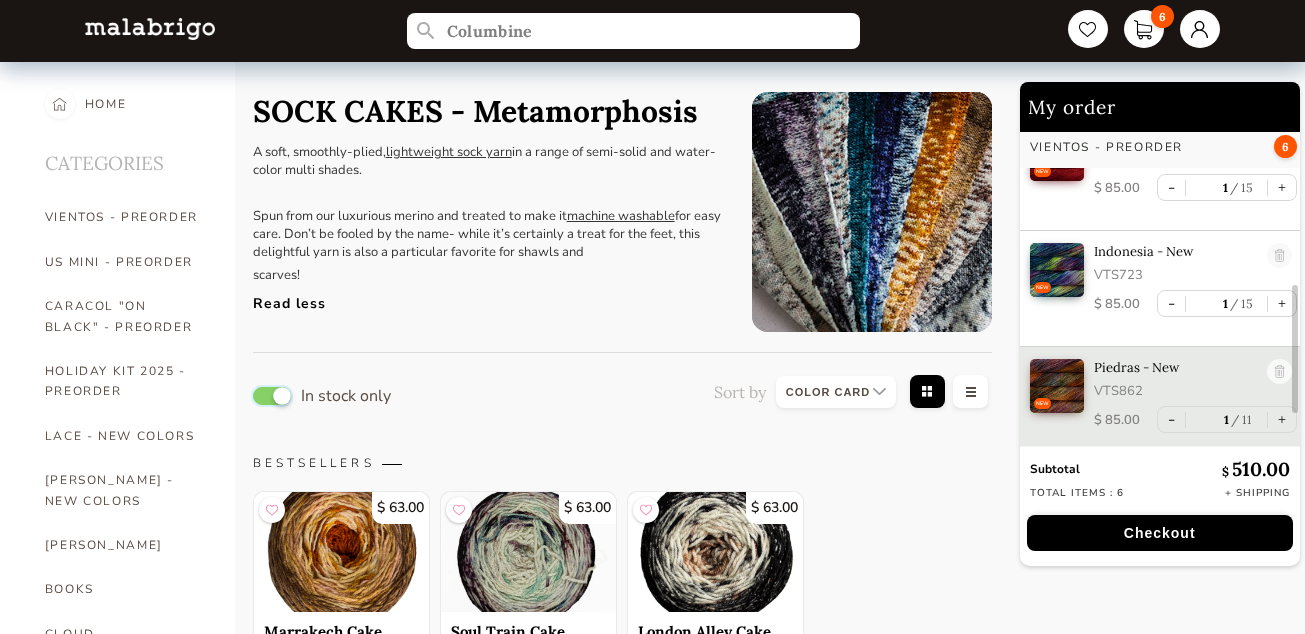 click at bounding box center [272, 396] 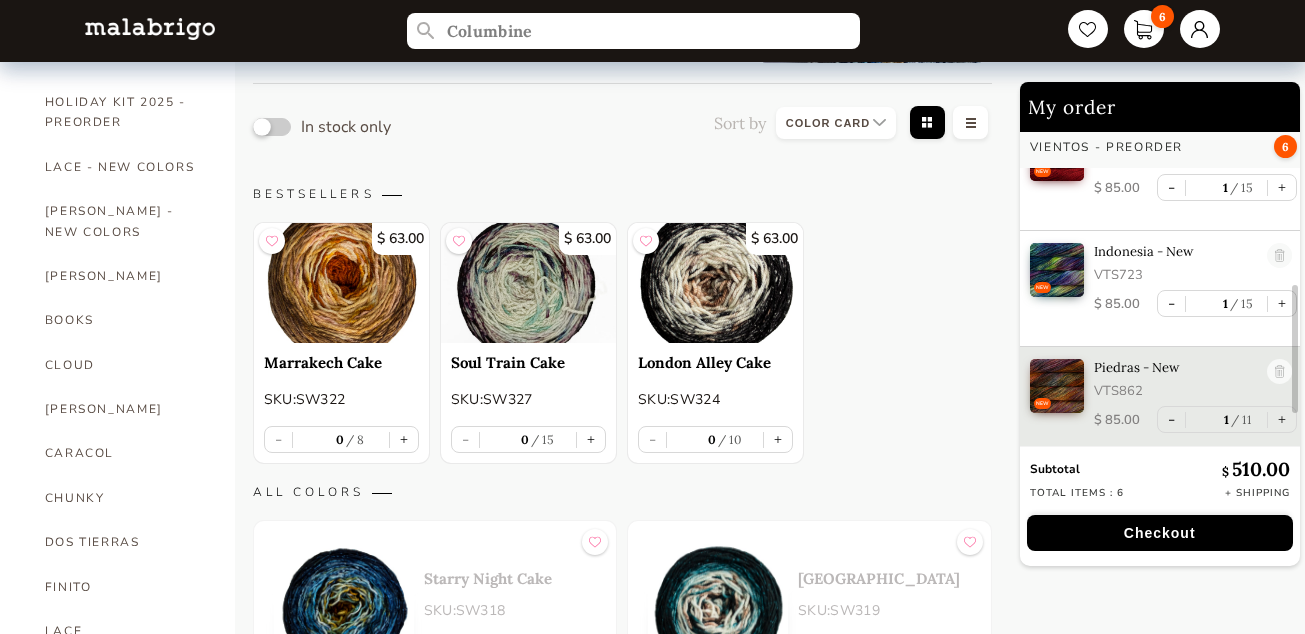 scroll, scrollTop: 0, scrollLeft: 0, axis: both 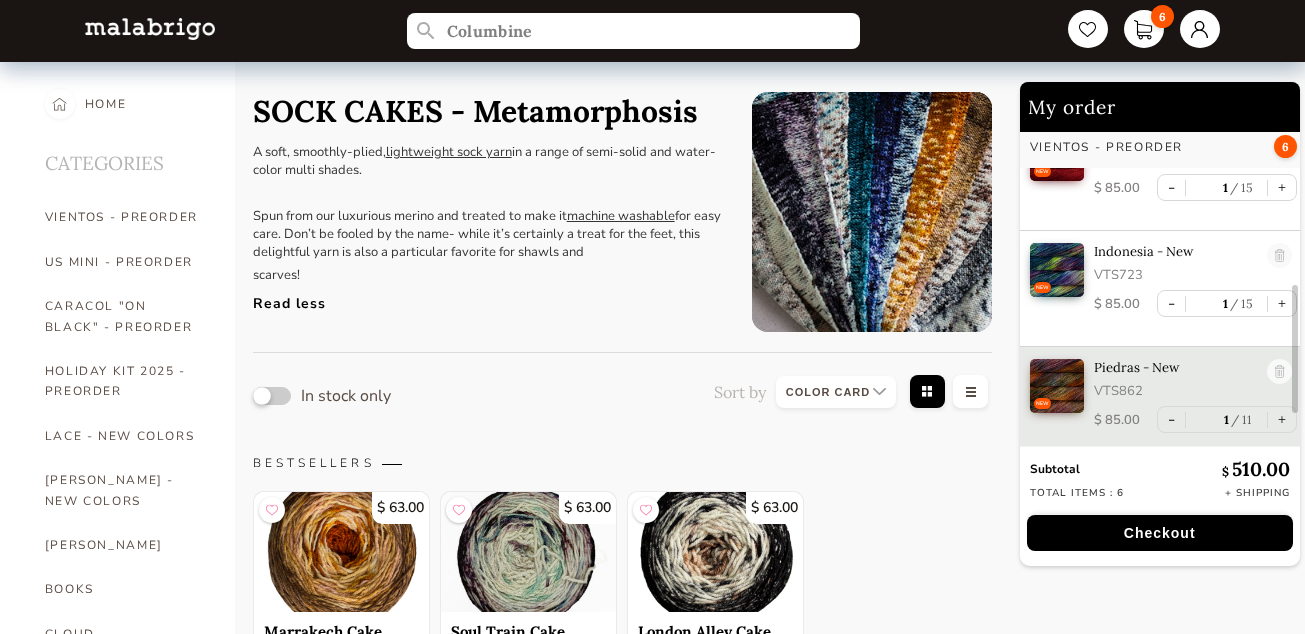 click at bounding box center (272, 396) 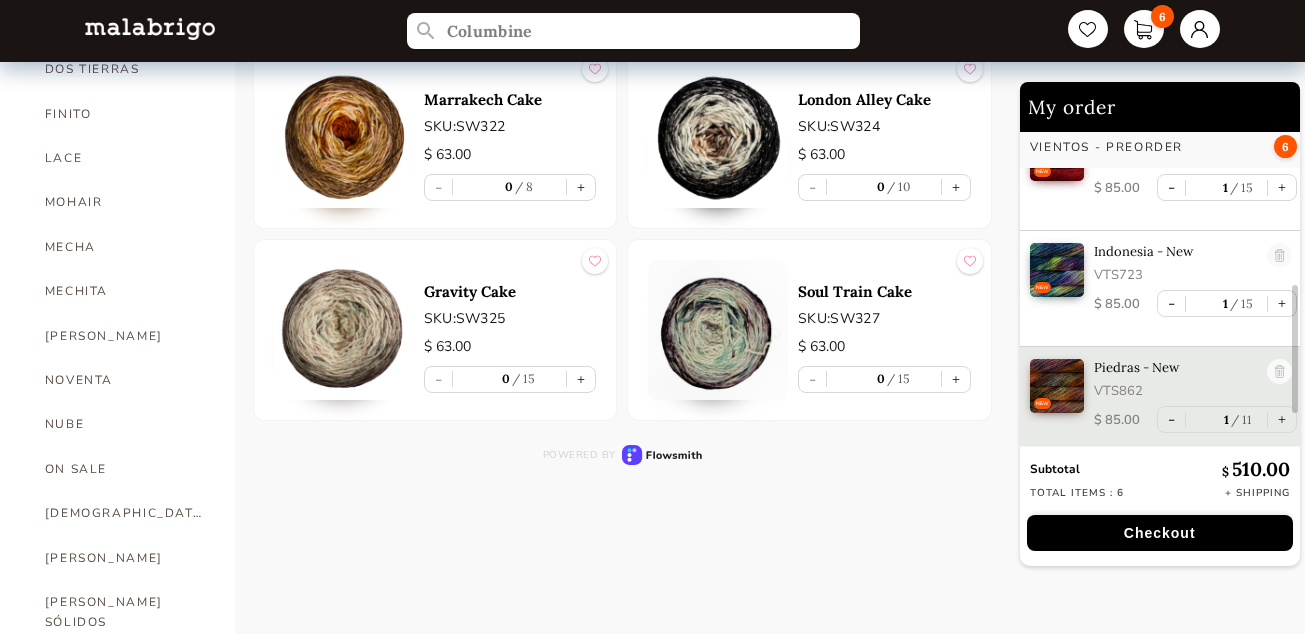 scroll, scrollTop: 756, scrollLeft: 0, axis: vertical 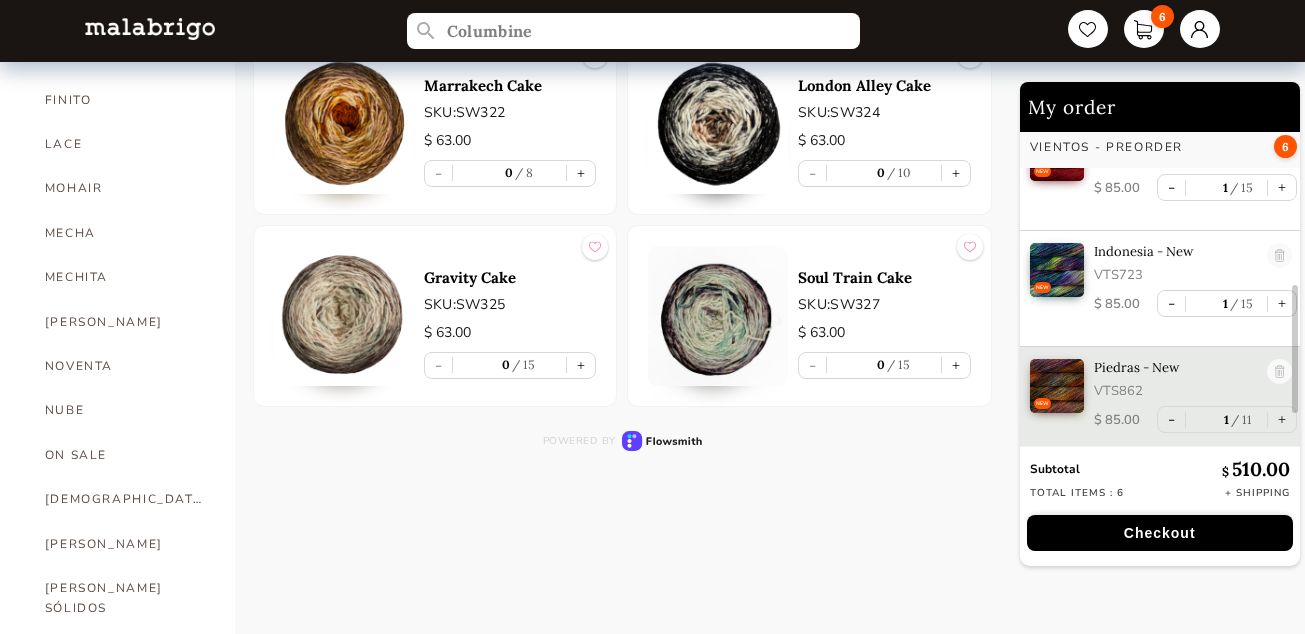 click on "HOME CATEGORIES VIENTOS - PREORDER US MINI - PREORDER CARACOL "ON BLACK" - PREORDER HOLIDAY KIT 2025 - PREORDER LACE - NEW COLORS [PERSON_NAME] - NEW COLORS [PERSON_NAME] BOOKS CLOUD [PERSON_NAME] CARACOL CHUNKY DOS TIERRAS FINITO LACE MOHAIR MECHA [PERSON_NAME] NOVENTA NUBE ON SALE RASTA [PERSON_NAME] SÓLIDOS SOCK CAKES - METAMORPHOSIS SEIS CABOS SILKPACA SILKY MERINO SOCK SUSURRO TOTES ULTIMATE SOCK VERANO WASHTED WORSTED SOCK CAKES - Metamorphosis A soft, smoothly-plied,  lightweight sock yarn  in a range of semi-solid and water-color multi shades. Spun from our luxurious merino and treated to make it  machine washable  for easy care. Don’t be fooled by the name- while it’s certainly a treat for the feet, this delightful yarn is also a particular favorite for shawls and scarves! Read less In stock only Sort by Grid view Table view BESTSELLERS $   63.00 Marrakech Cake SKU:  SW322 - 0 8 + $   63.00 Soul Train Cake SKU:  SW327 - 0 15 + $   63.00 [GEOGRAPHIC_DATA] Cake SKU:  SW324 - 0 10 + ALL COLORS Marrakech Cake SKU:  SW322 $   63.00" at bounding box center [652, 222] 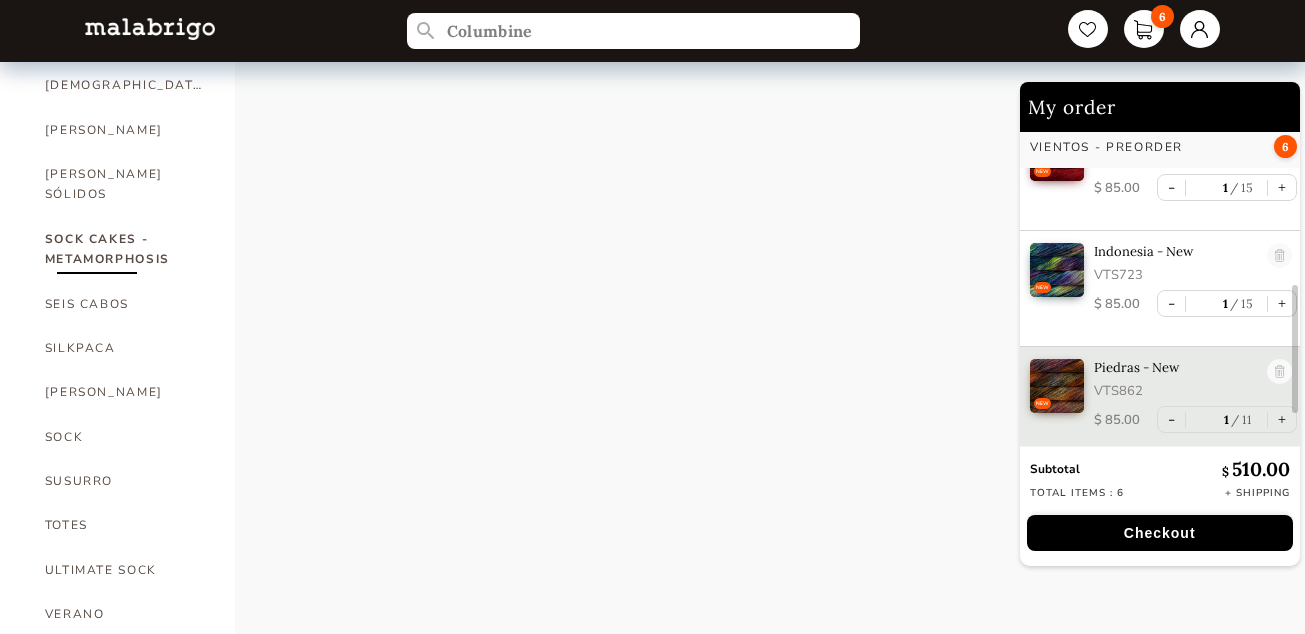 scroll, scrollTop: 1221, scrollLeft: 0, axis: vertical 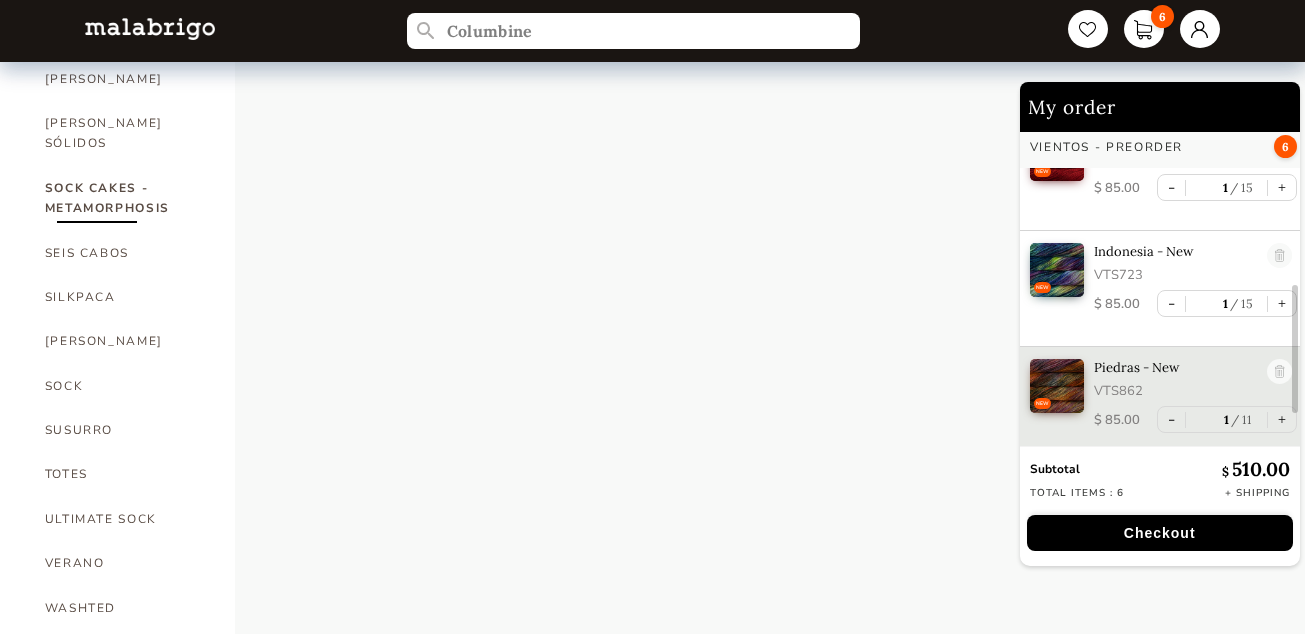 click on "ULTIMATE SOCK" at bounding box center (125, 519) 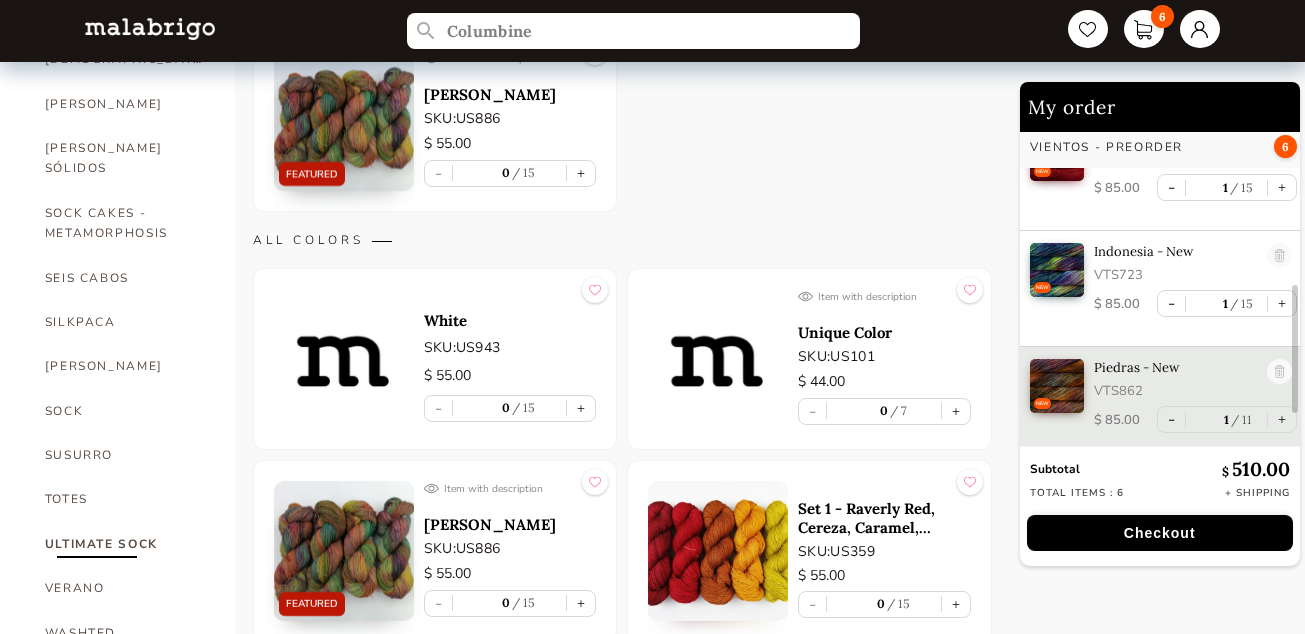scroll, scrollTop: 1140, scrollLeft: 0, axis: vertical 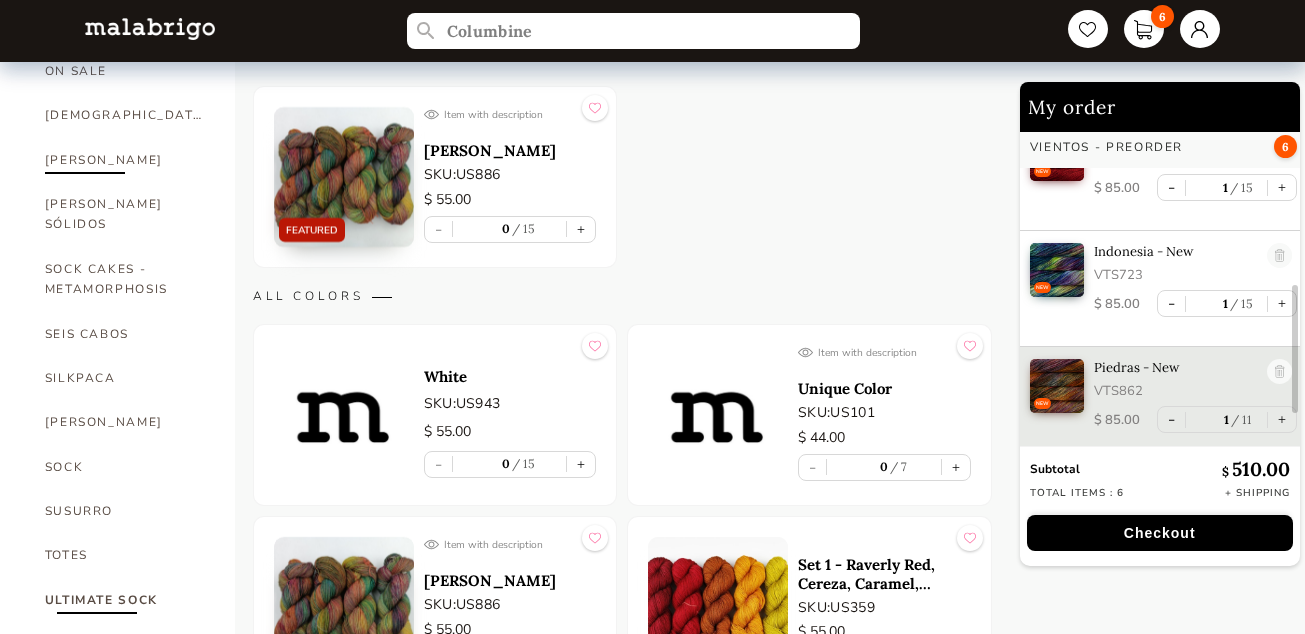 click on "[PERSON_NAME]" at bounding box center (125, 160) 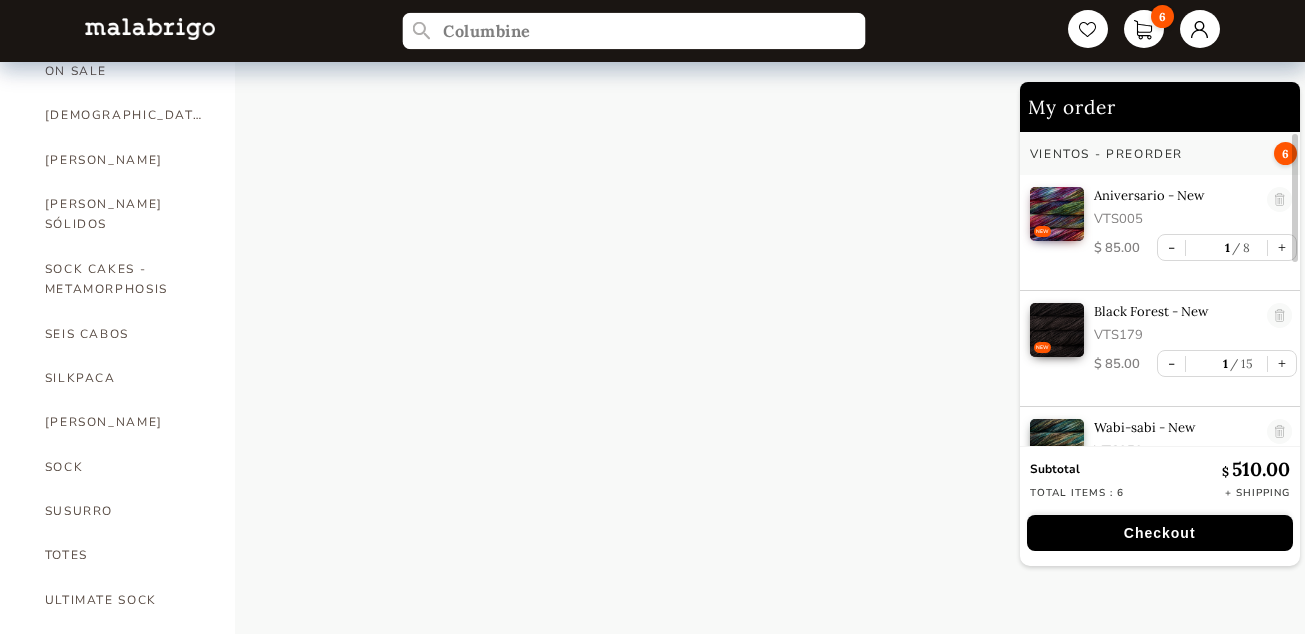 click on "Columbine" at bounding box center [633, 31] 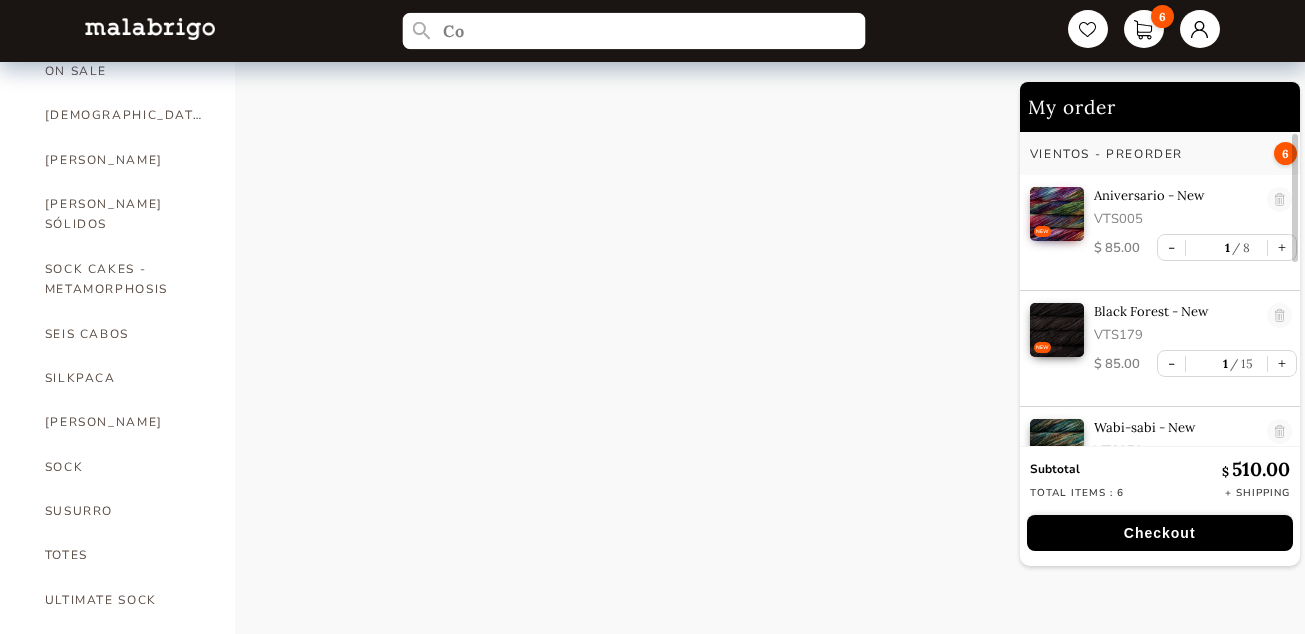 type on "C" 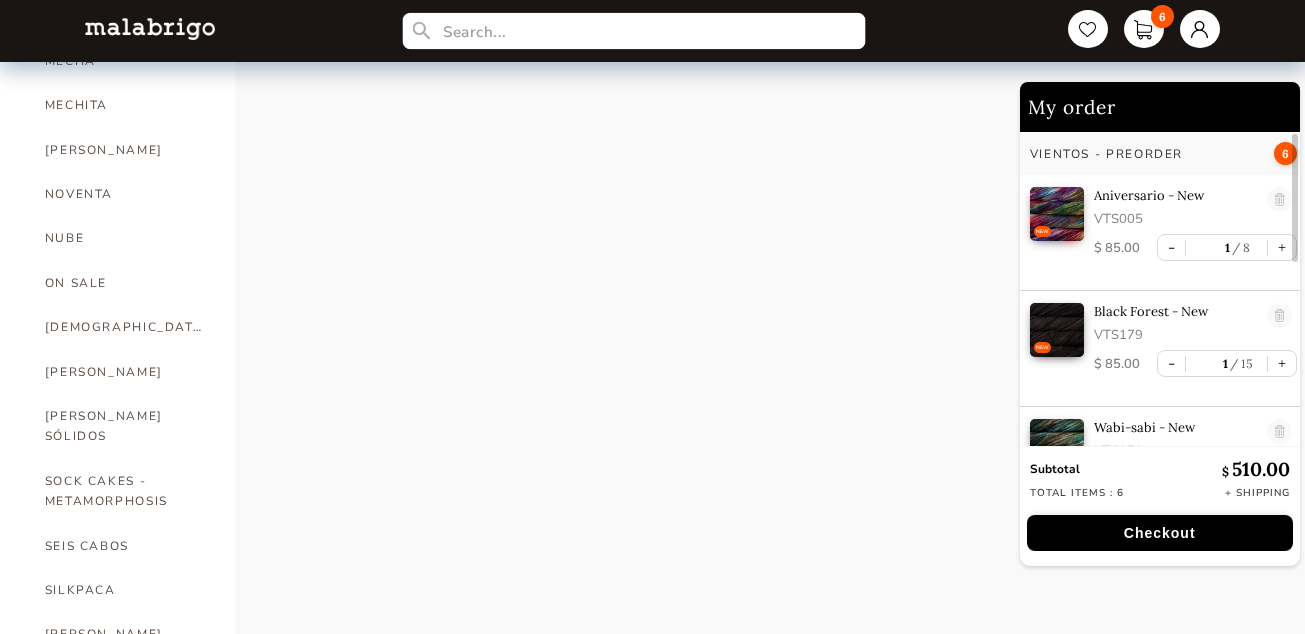 scroll, scrollTop: 888, scrollLeft: 0, axis: vertical 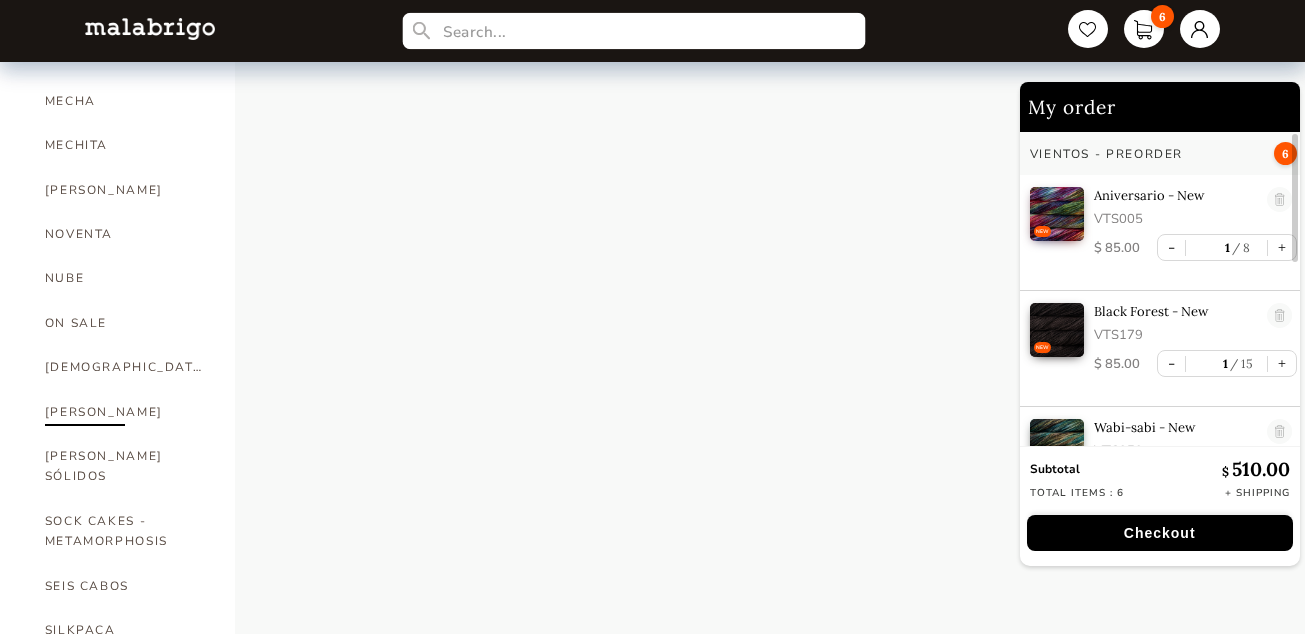 type 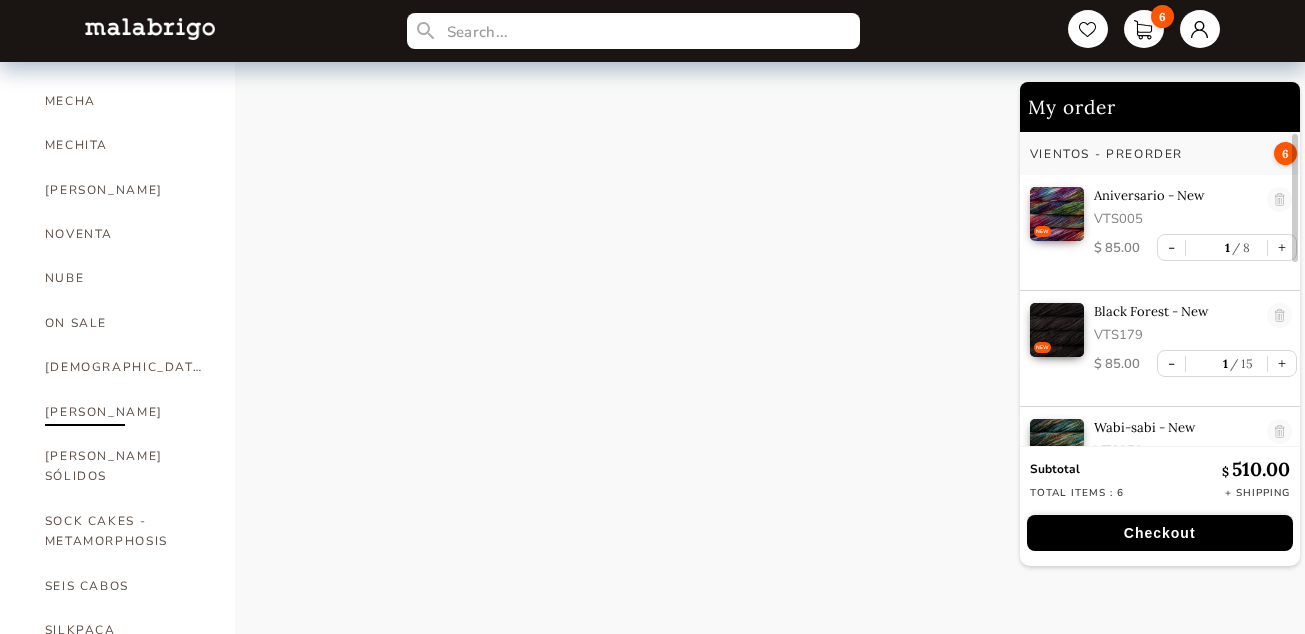click on "[PERSON_NAME]" at bounding box center [125, 412] 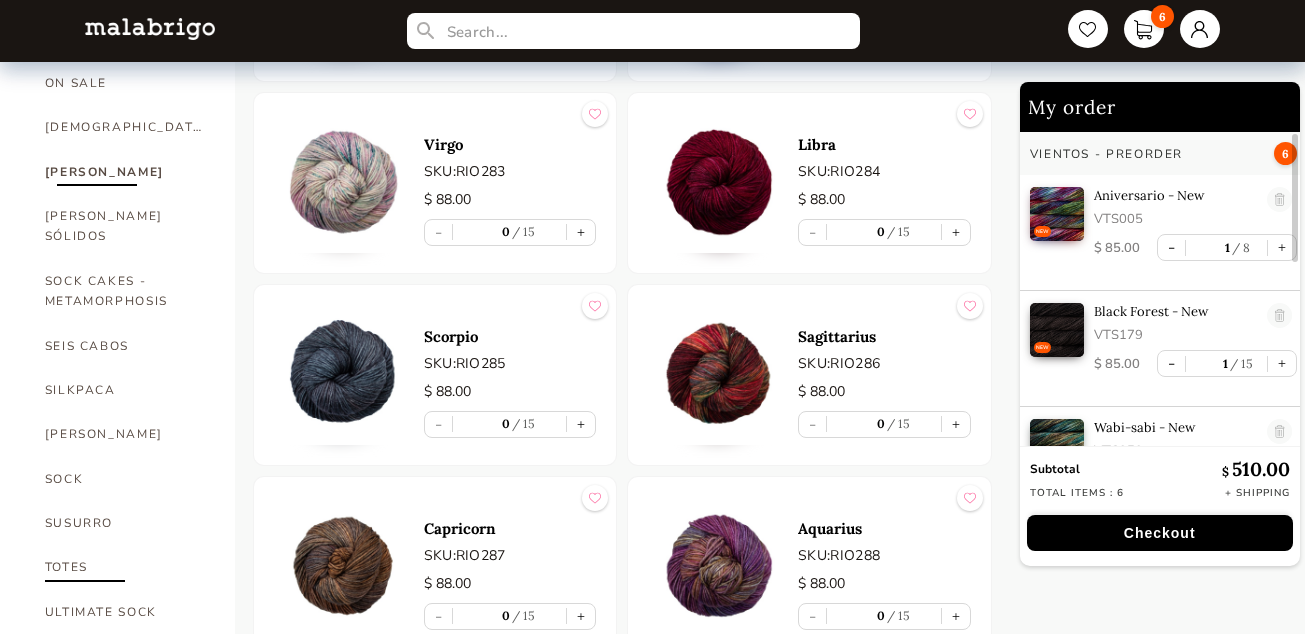 scroll, scrollTop: 1122, scrollLeft: 0, axis: vertical 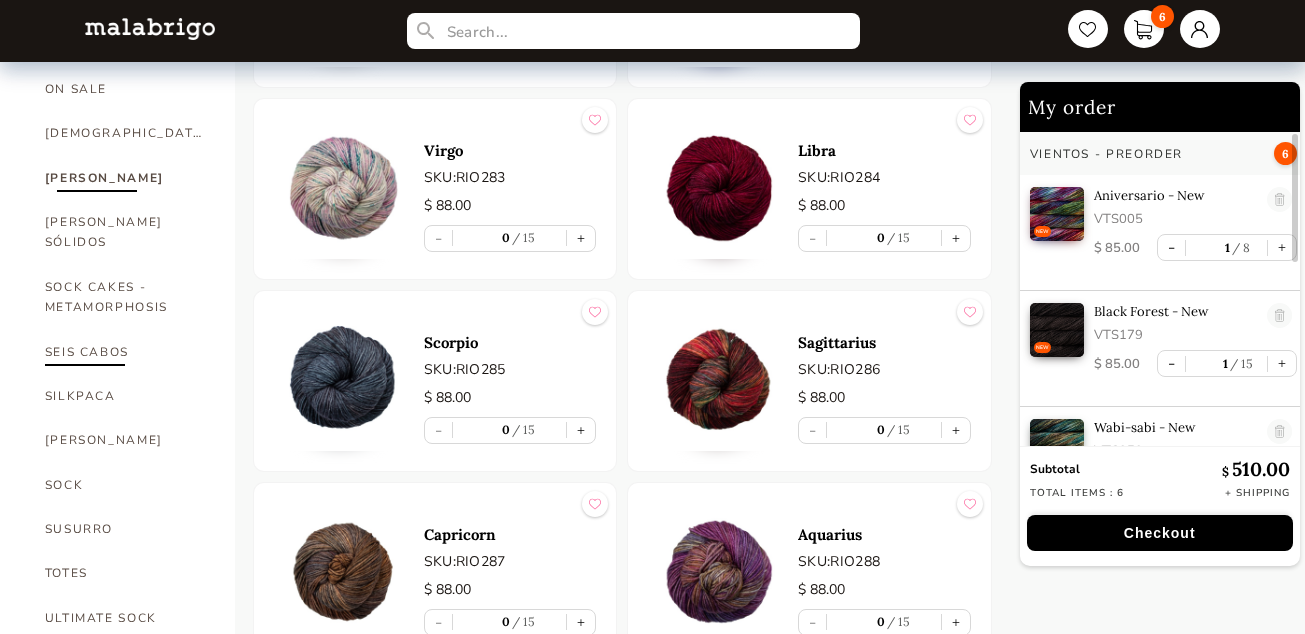 click on "SEIS CABOS" at bounding box center (125, 352) 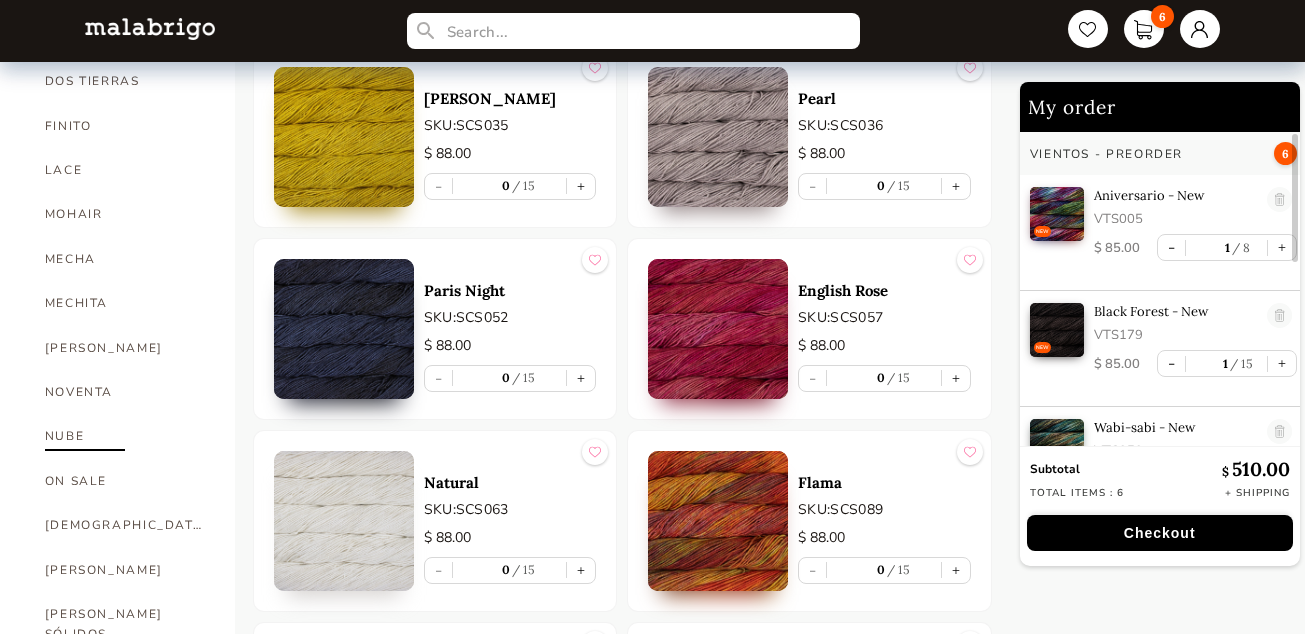 scroll, scrollTop: 706, scrollLeft: 0, axis: vertical 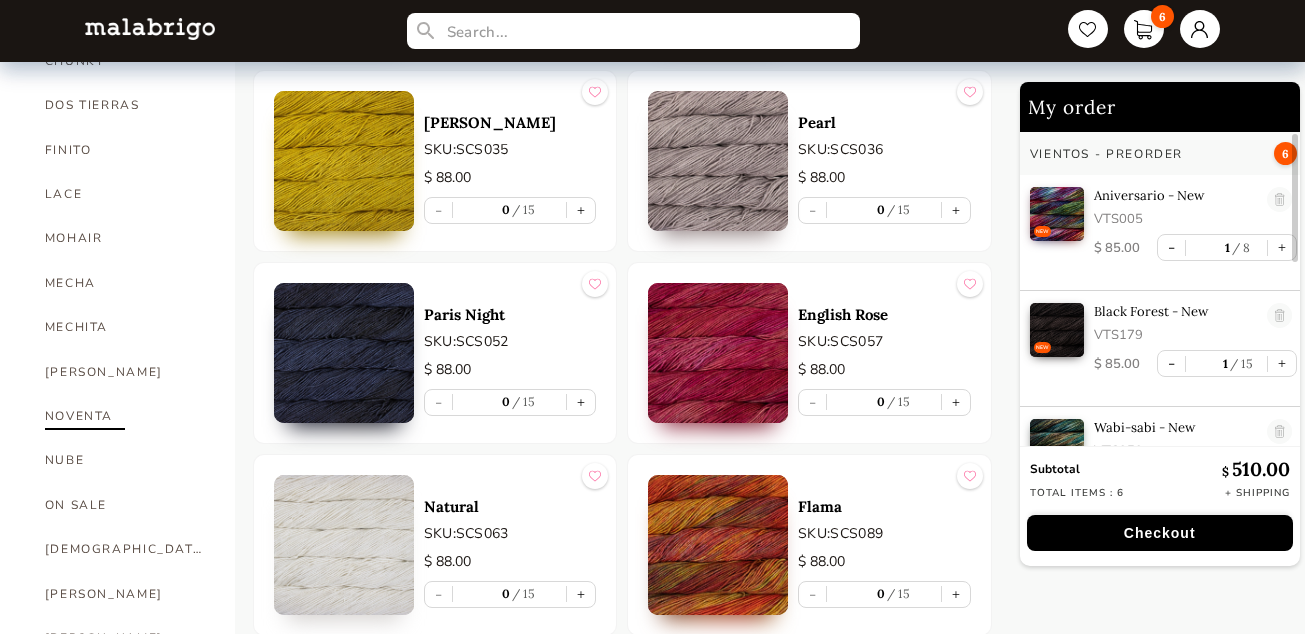 click on "NOVENTA" at bounding box center (125, 416) 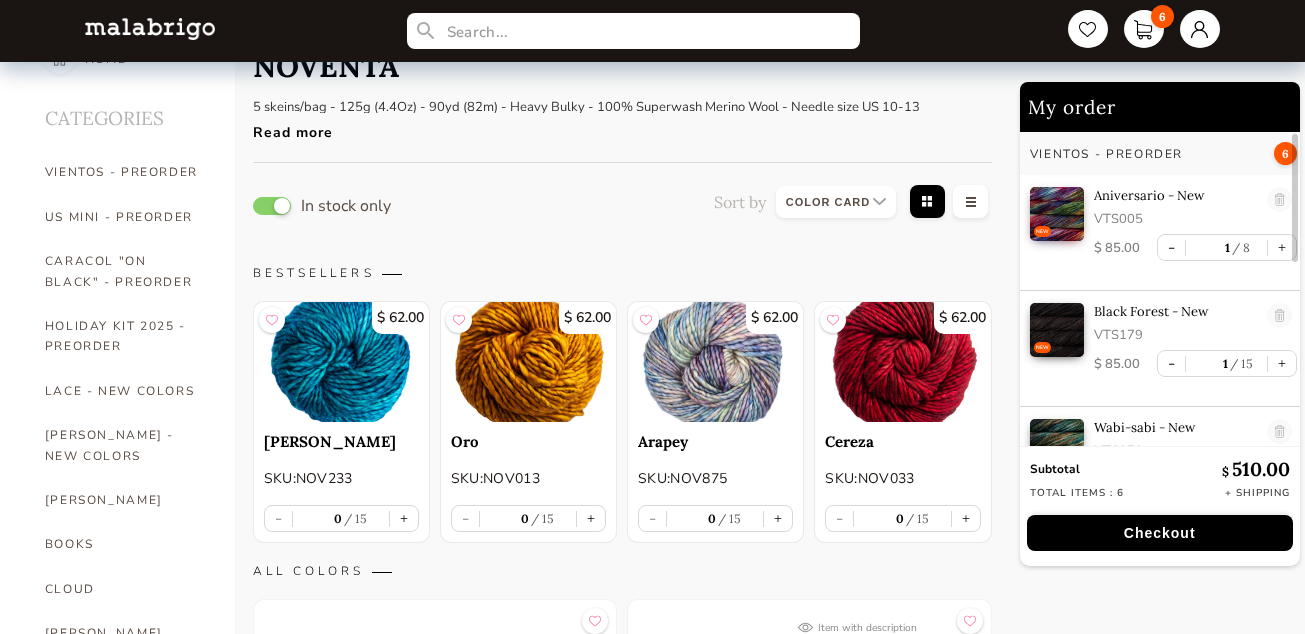 scroll, scrollTop: 0, scrollLeft: 0, axis: both 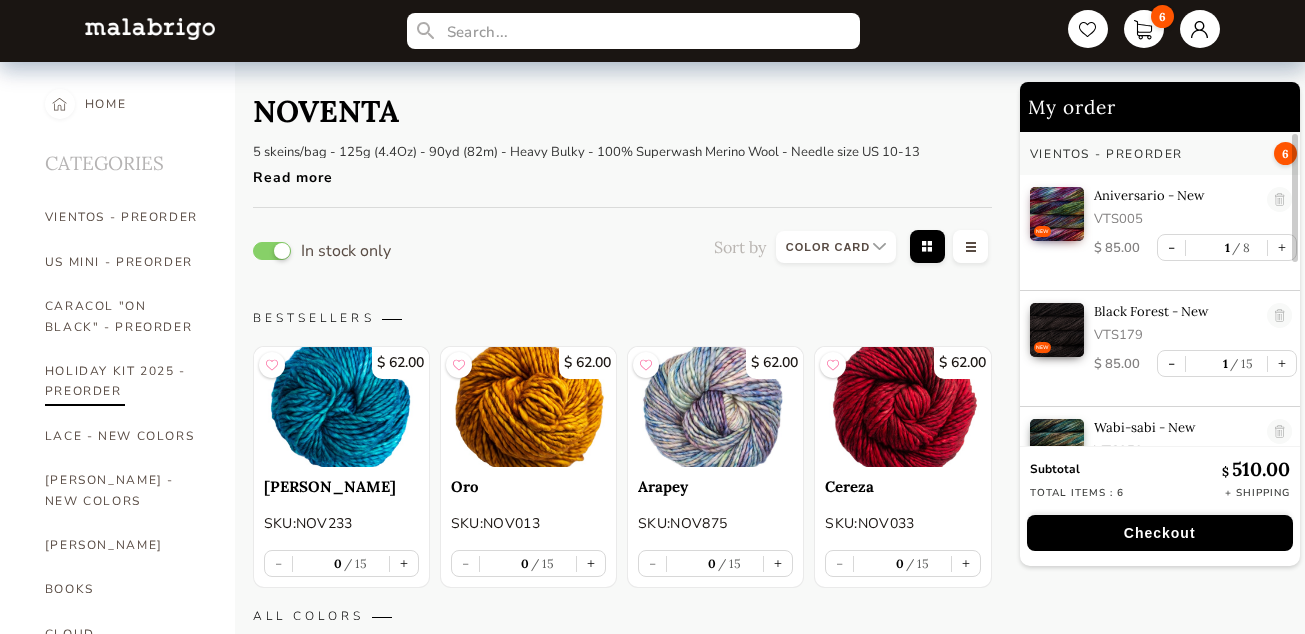 click on "HOLIDAY KIT 2025 - PREORDER" at bounding box center (125, 381) 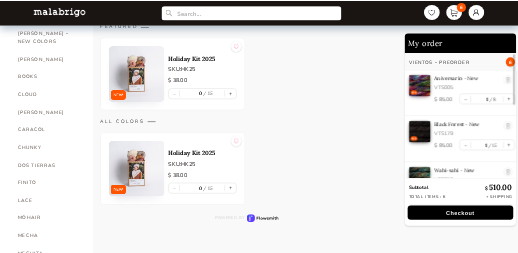 scroll, scrollTop: 400, scrollLeft: 0, axis: vertical 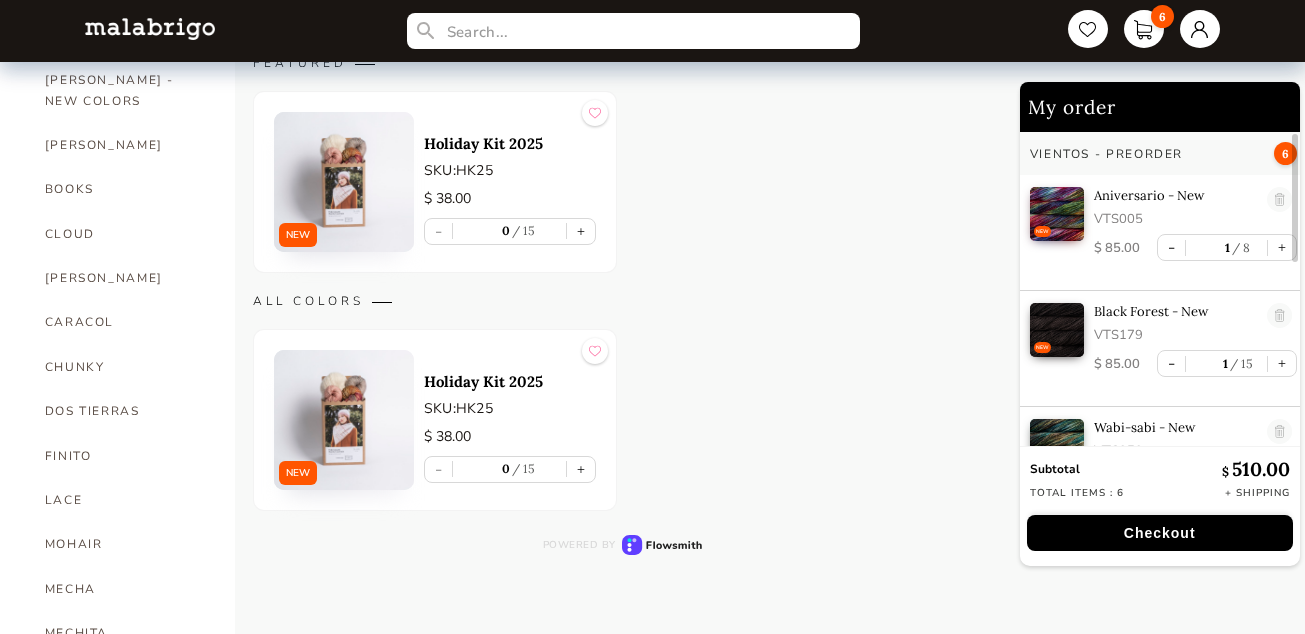 click at bounding box center [344, 182] 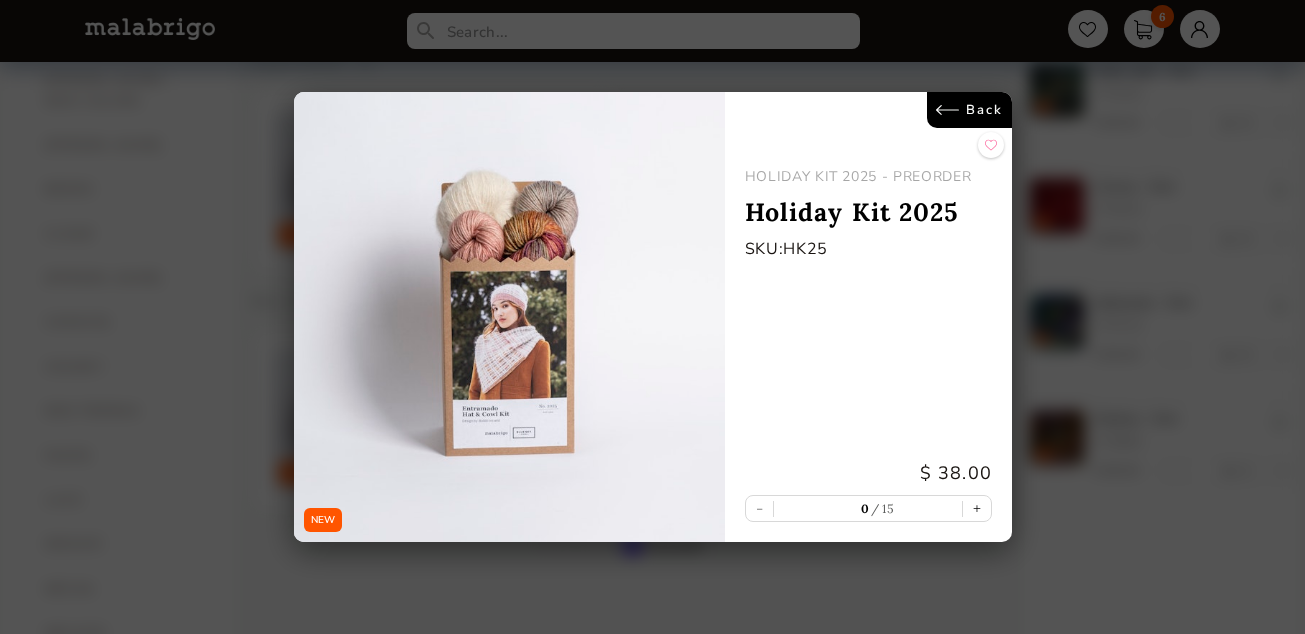 click on "NEW Back HOLIDAY KIT 2025 - PREORDER Holiday Kit 2025 SKU:  HK25 $   38.00 - 0 15 +" at bounding box center [652, 317] 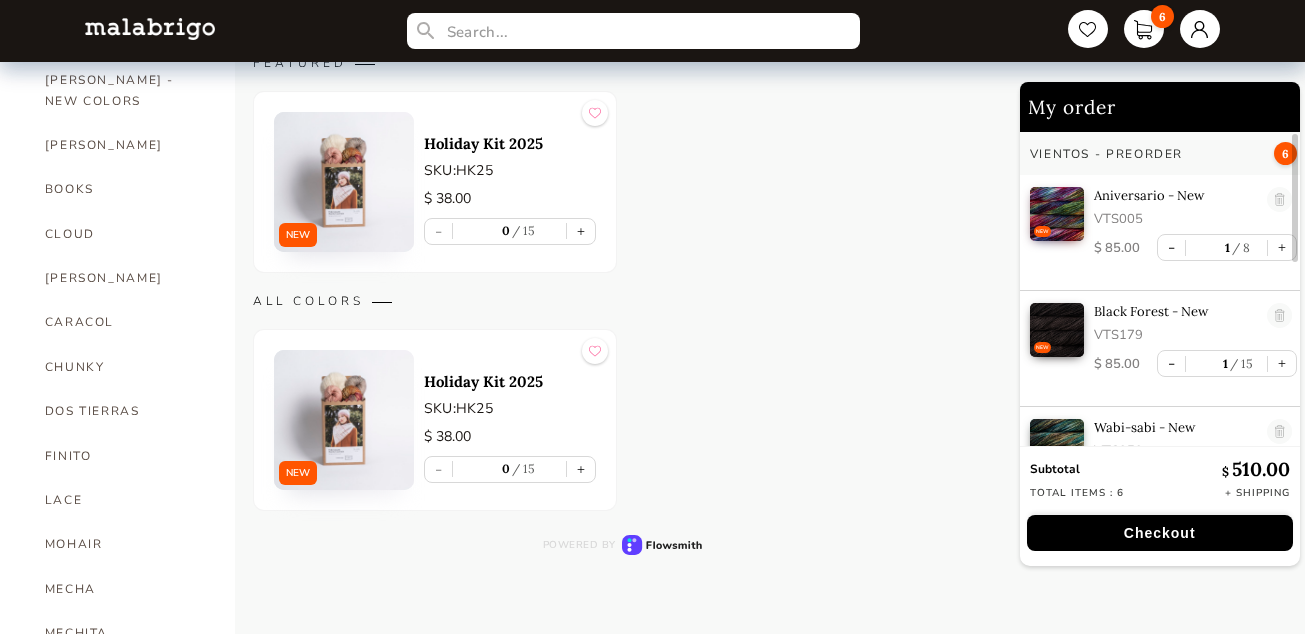 click on "Holiday Kit 2025 SKU:  HK25 $   38.00 - 0 15 +" at bounding box center [510, 420] 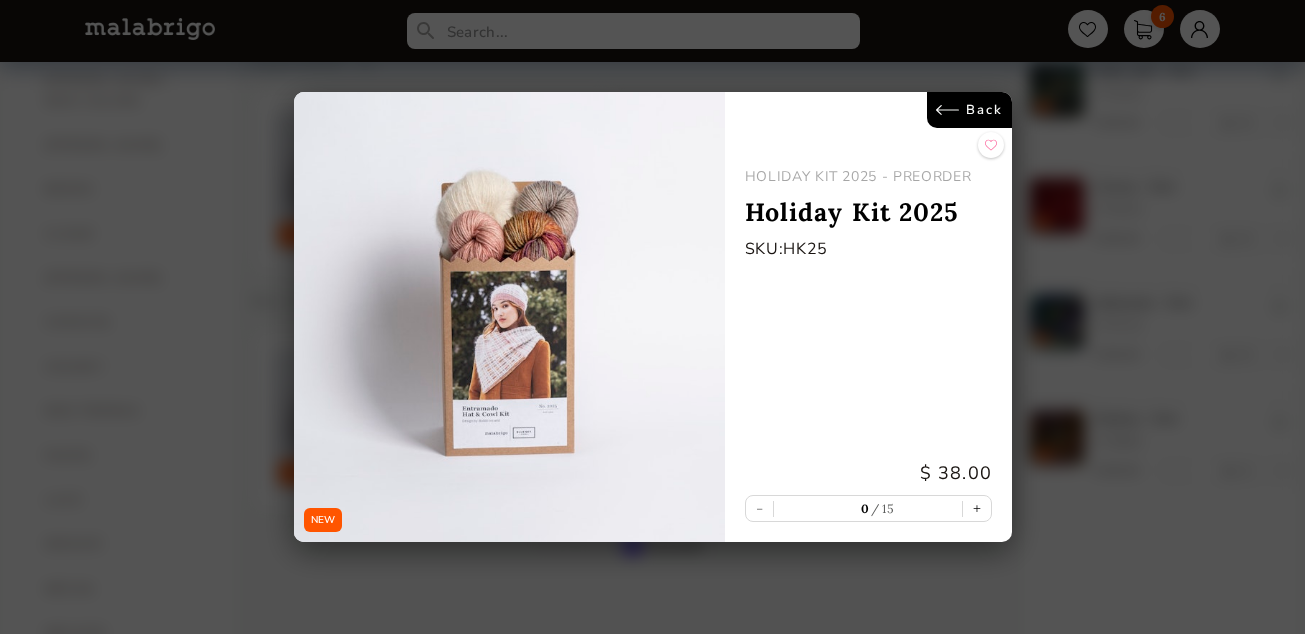 select on "INDEX" 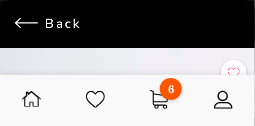 scroll, scrollTop: 586, scrollLeft: 0, axis: vertical 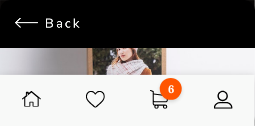 click at bounding box center (127, 54) 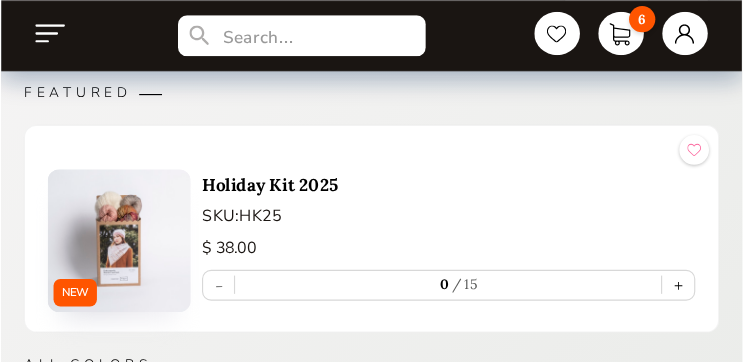 scroll, scrollTop: 382, scrollLeft: 0, axis: vertical 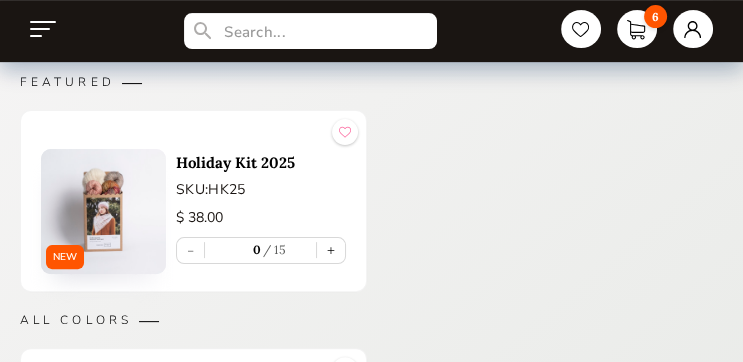 select on "INDEX" 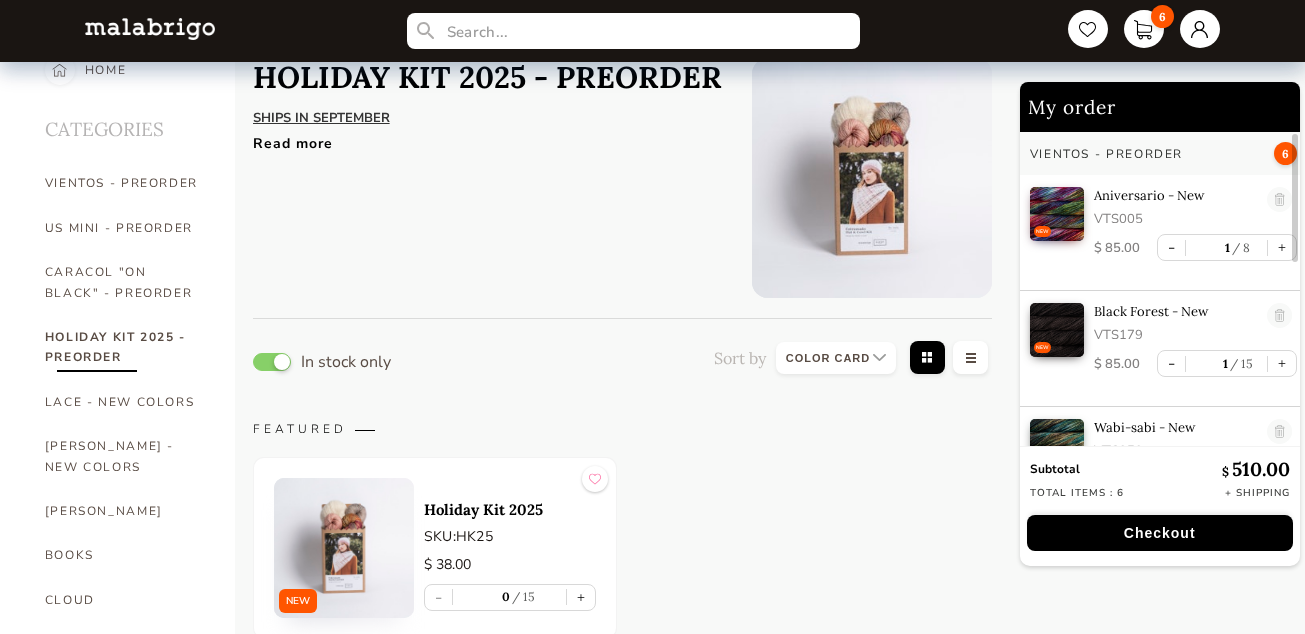 scroll, scrollTop: 0, scrollLeft: 0, axis: both 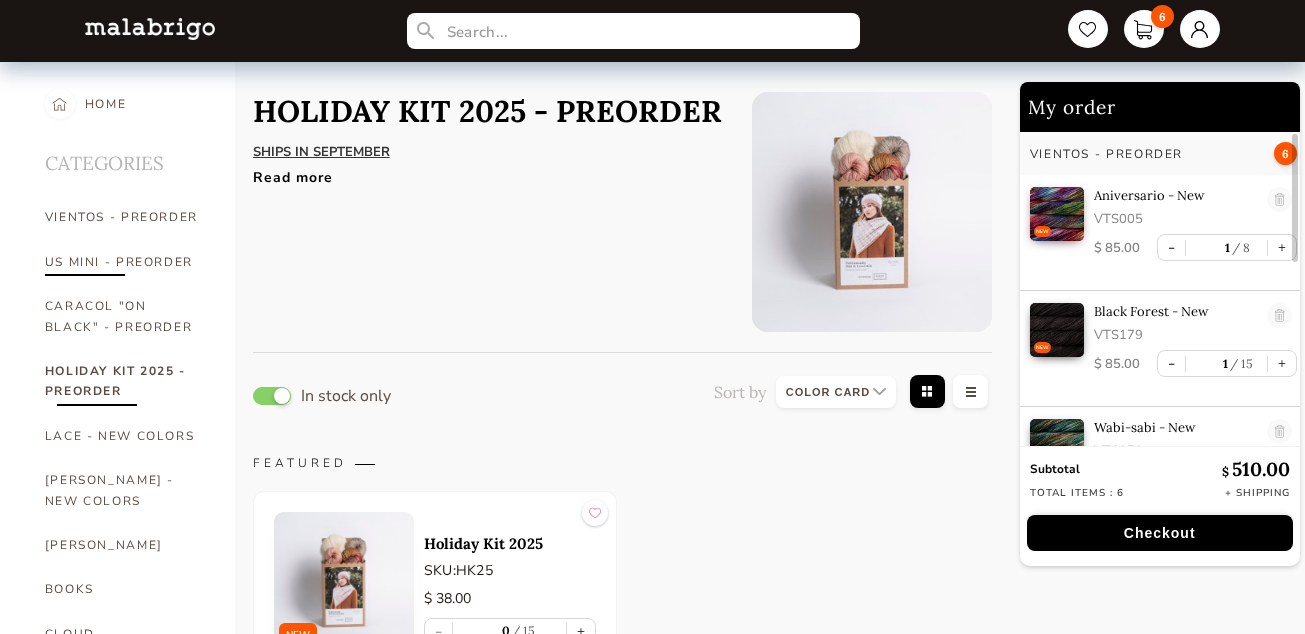 click on "US MINI - PREORDER" at bounding box center [125, 262] 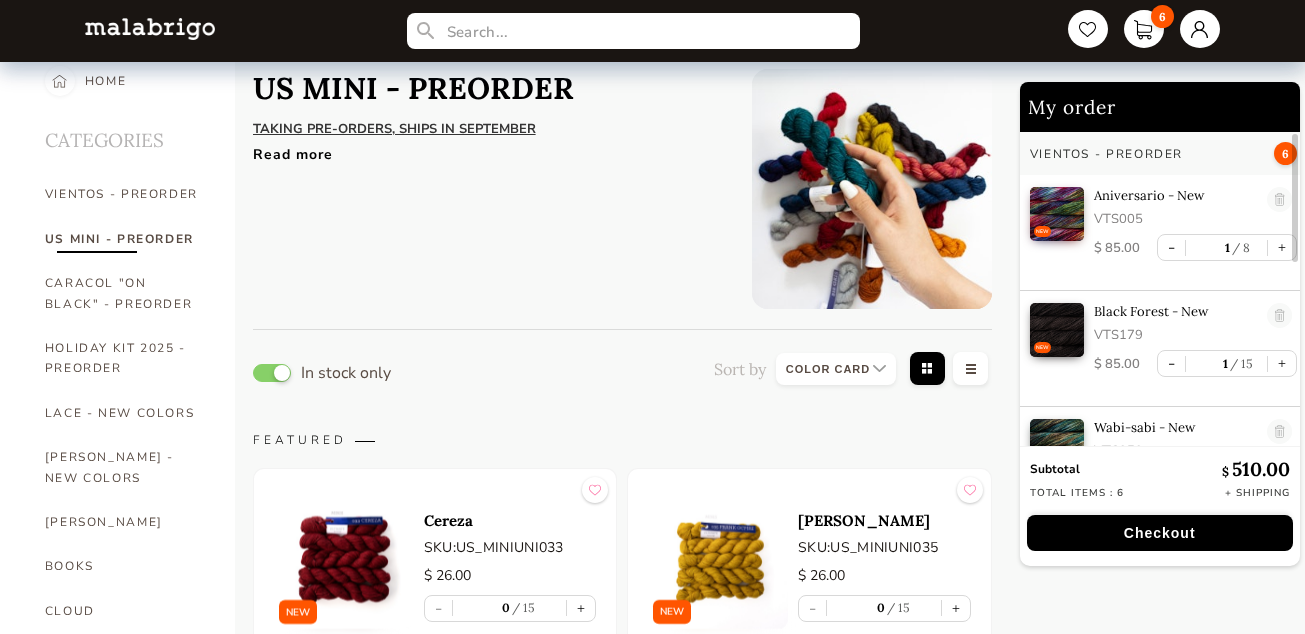 scroll, scrollTop: 0, scrollLeft: 0, axis: both 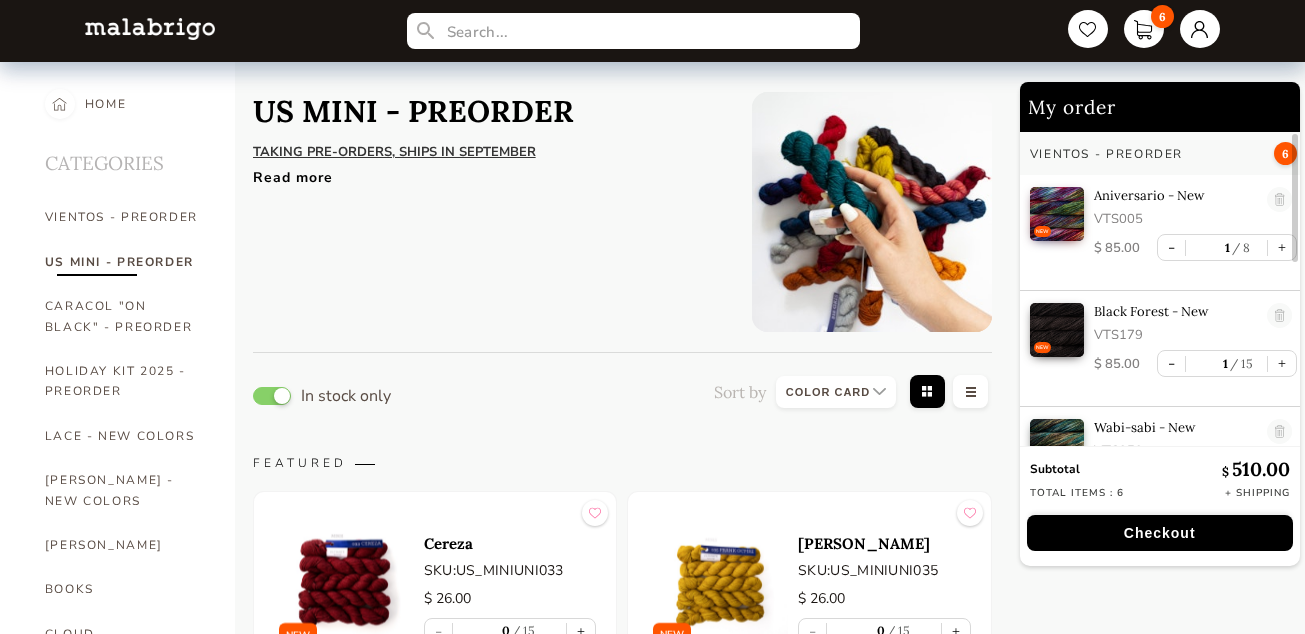 click on "TAKING PRE-ORDERS, SHIPS IN SEPTEMBER" at bounding box center (394, 152) 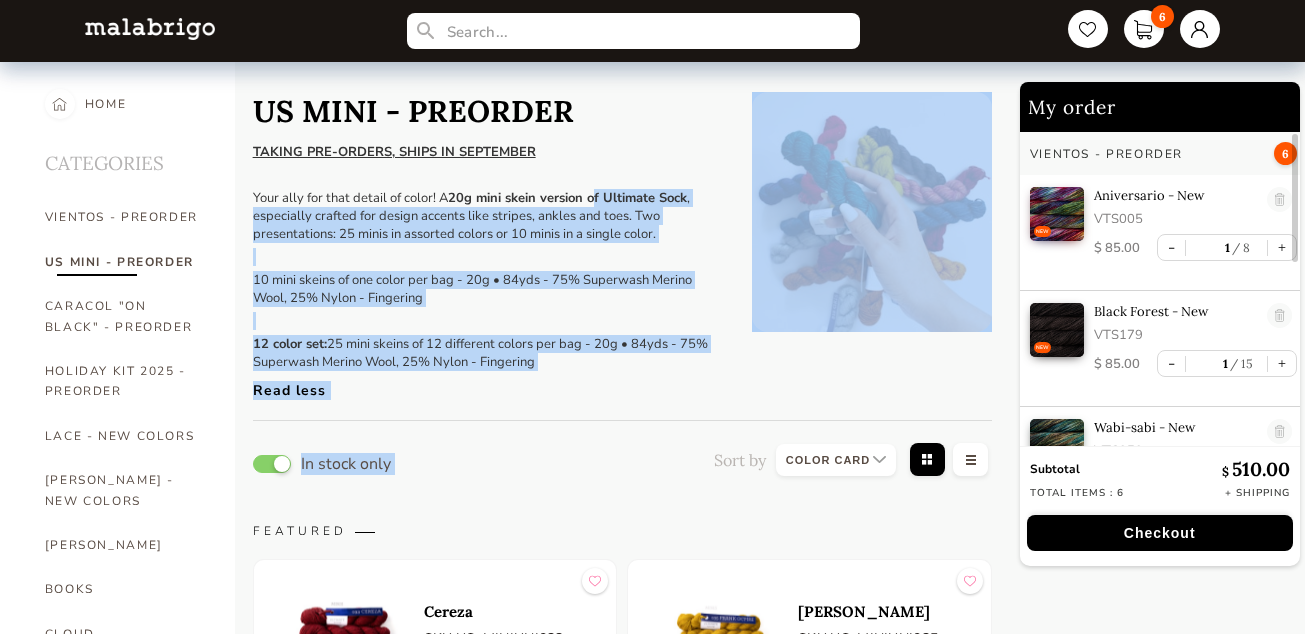 drag, startPoint x: 578, startPoint y: 199, endPoint x: 593, endPoint y: 185, distance: 20.518284 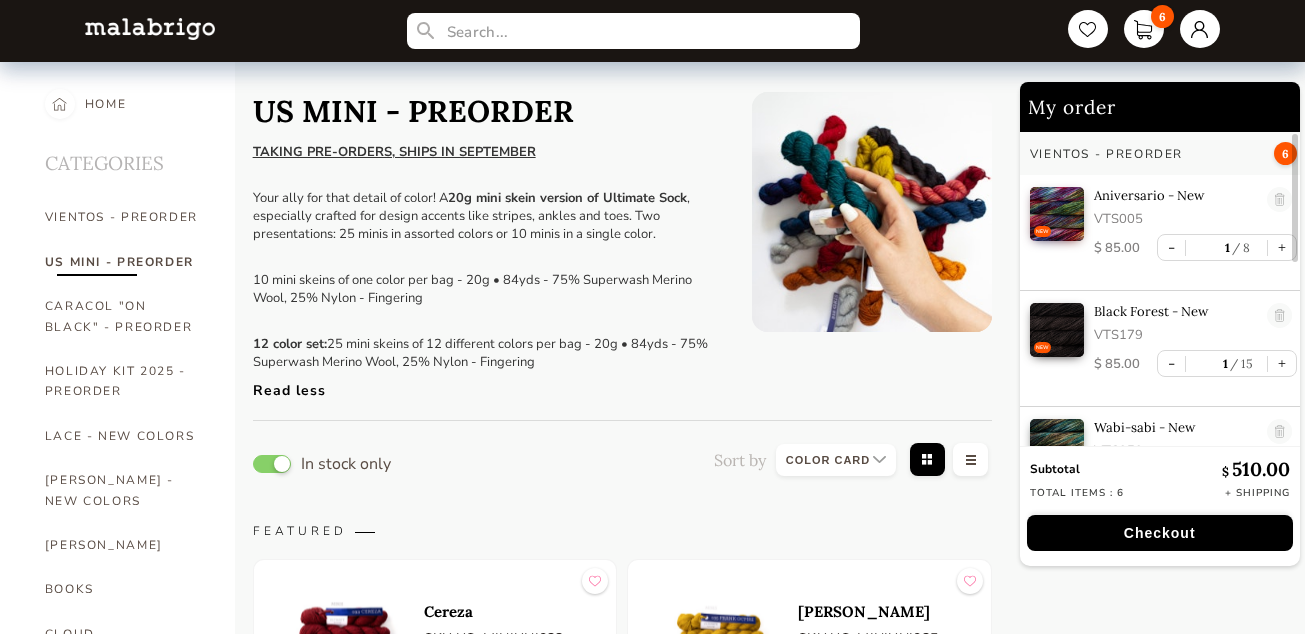 click on "In stock only Sort by Grid view Table view FEATURED NEW Cereza SKU:  US_MINIUNI033 $   26.00 - 0 15 + NEW [PERSON_NAME] SKU:  US_MINIUNI035 $   26.00 - 0 15 + NEW Pearl Ten SKU:  US_MINIUNI069 $   26.00 - 0 15 + NEW Sunset SKU:  US_MINIUNI096 $   26.00 - 0 15 + NEW Caramel SKU:  US_MINIUNI142 $   26.00 - 0 15 + NEW Azul Profundo SKU:  US_MINIUNI150 $   26.00 - 0 15 + NEW Gris SKU:  US_MINIUNI212 $   26.00 - 0 15 + [GEOGRAPHIC_DATA] SKU:  US_MINIUNI247 $   26.00 - 0 15 + NEW Teal Feather SKU:  US_MINIUNI412 $   26.00 - 0 15 + NEW Ravelry Red SKU:  US_MINIUNI611 $   26.00 - 0 15 + NEW Zinnias SKU:  US_MINIUNI658 $   26.00 - 0 15 + NEW Cote D'azure SKU:  US_MINIUNI807 $   26.00 - 0 15 + NEW Item with description Set (12 Colors) SKU:  US_MINSET $   65.00 - 0 15 + ALL COLORS NEW Cereza SKU:  US_MINIUNI033 $   26.00 - 0 15 + NEW [PERSON_NAME] SKU:  US_MINIUNI035 $   26.00 - 0 15 + NEW Pearl Ten SKU:  US_MINIUNI069 $   26.00 - 0 15 + NEW Sunset SKU:  US_MINIUNI096 $   26.00 - 0 15 + NEW Caramel SKU:  US_MINIUNI142 $   -" at bounding box center [622, 1886] 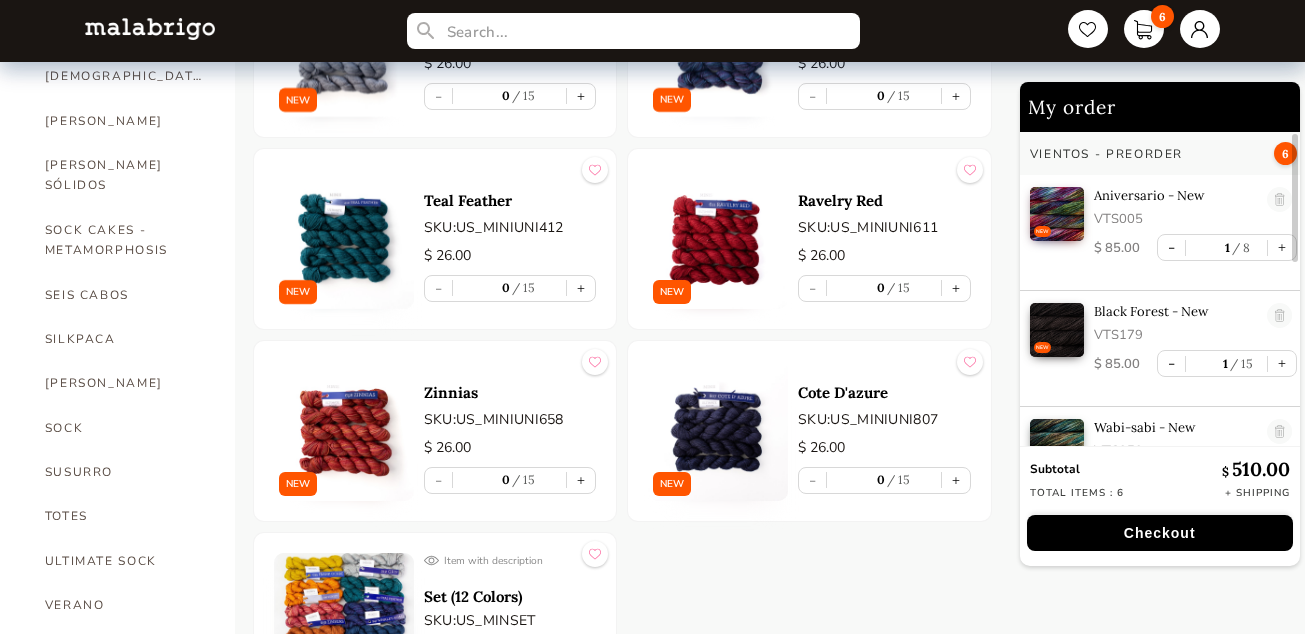 scroll, scrollTop: 1177, scrollLeft: 0, axis: vertical 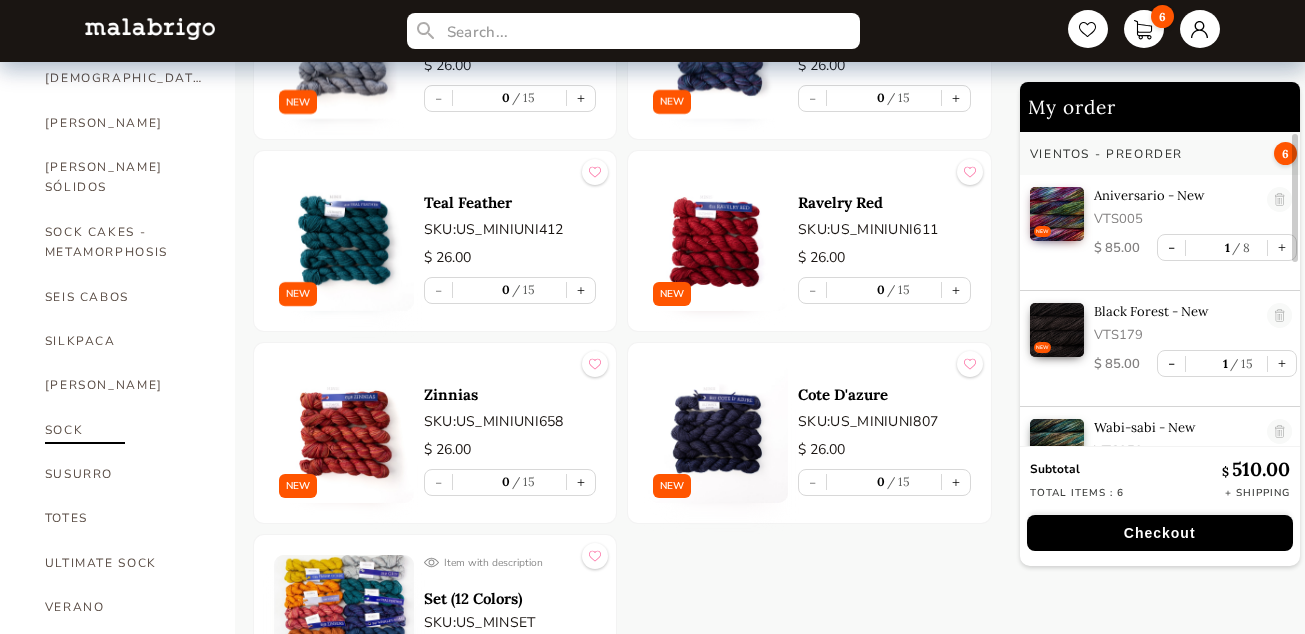 click on "SOCK" at bounding box center [125, 430] 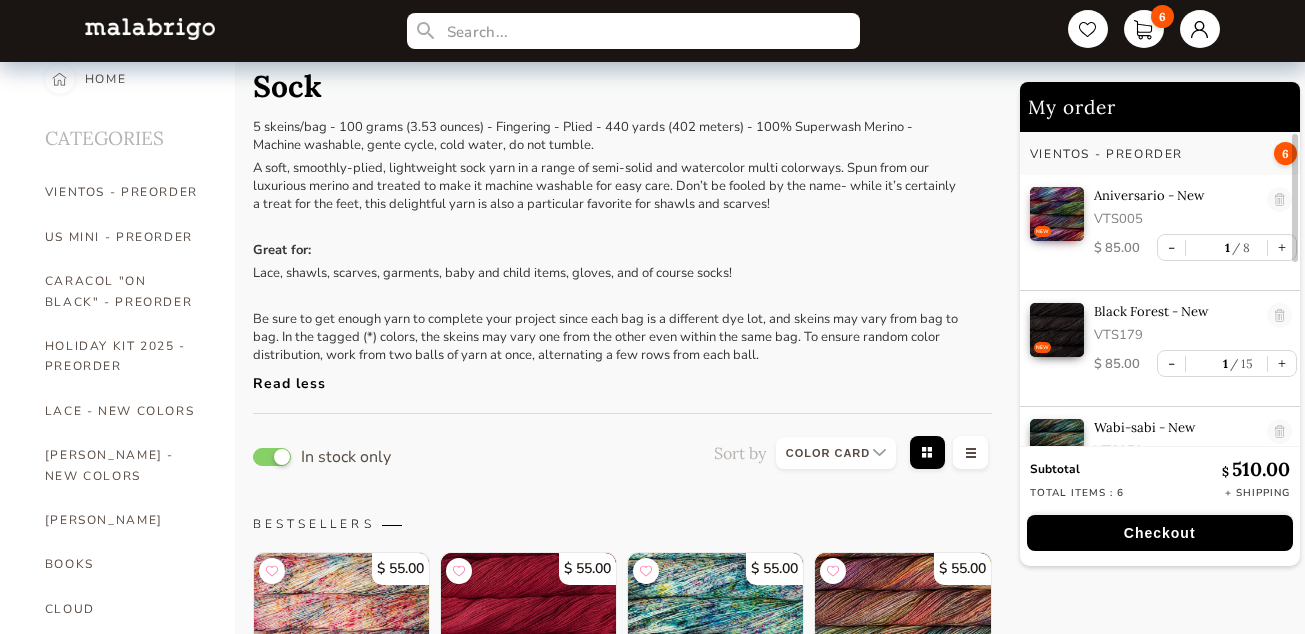 scroll, scrollTop: 0, scrollLeft: 0, axis: both 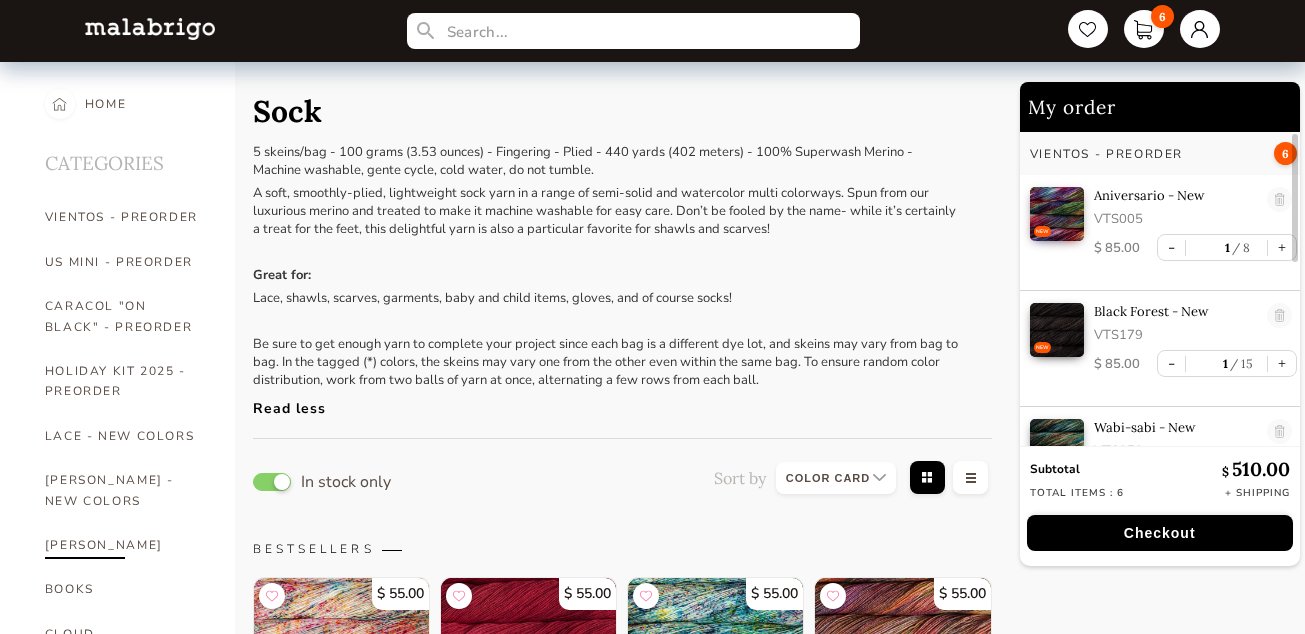 click on "[PERSON_NAME]" at bounding box center [125, 545] 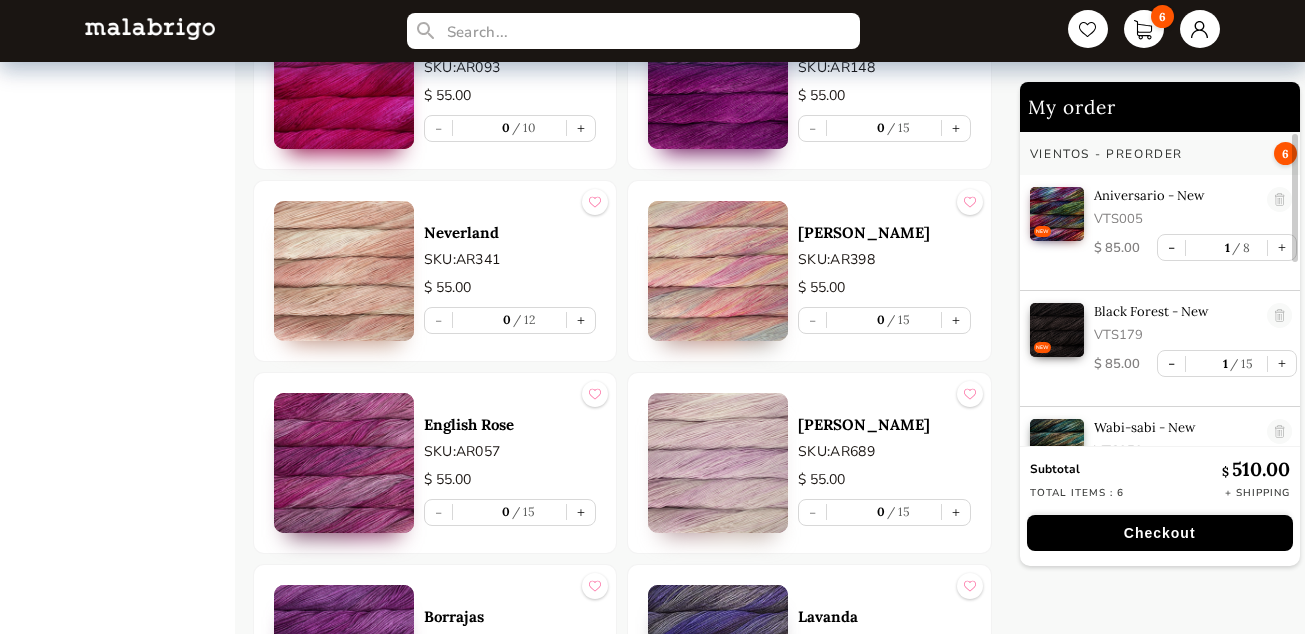 scroll, scrollTop: 3981, scrollLeft: 0, axis: vertical 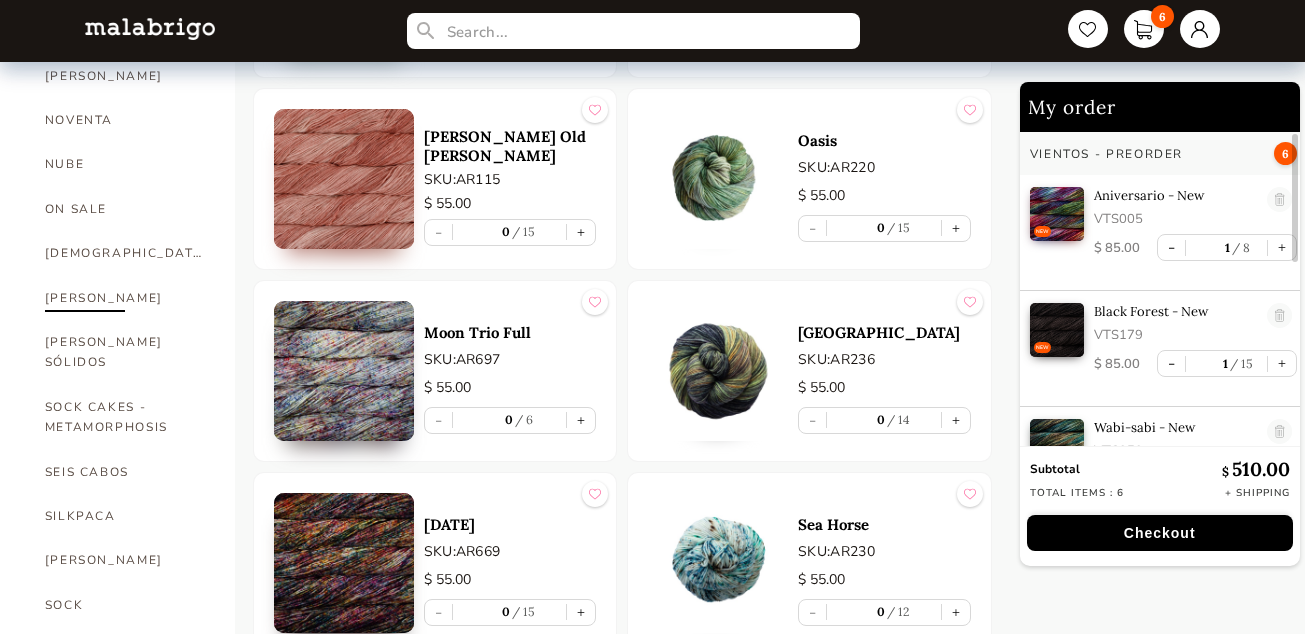 click on "[PERSON_NAME]" at bounding box center (125, 298) 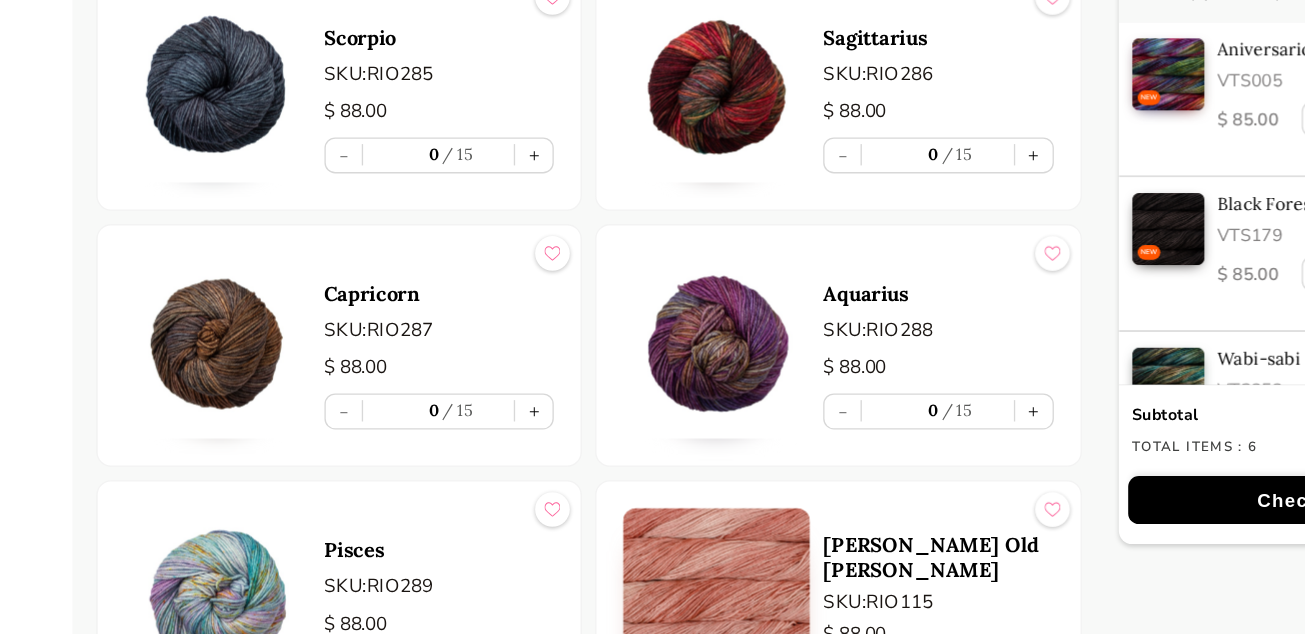 scroll, scrollTop: 1632, scrollLeft: 0, axis: vertical 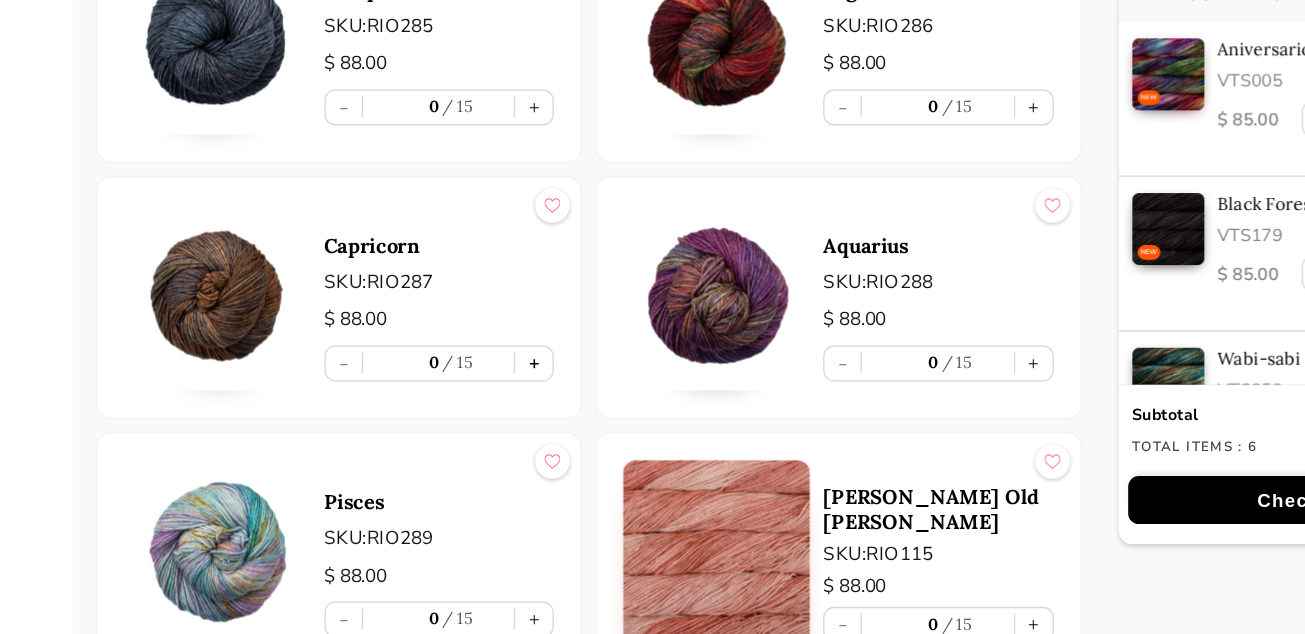 click on "+" at bounding box center (581, 430) 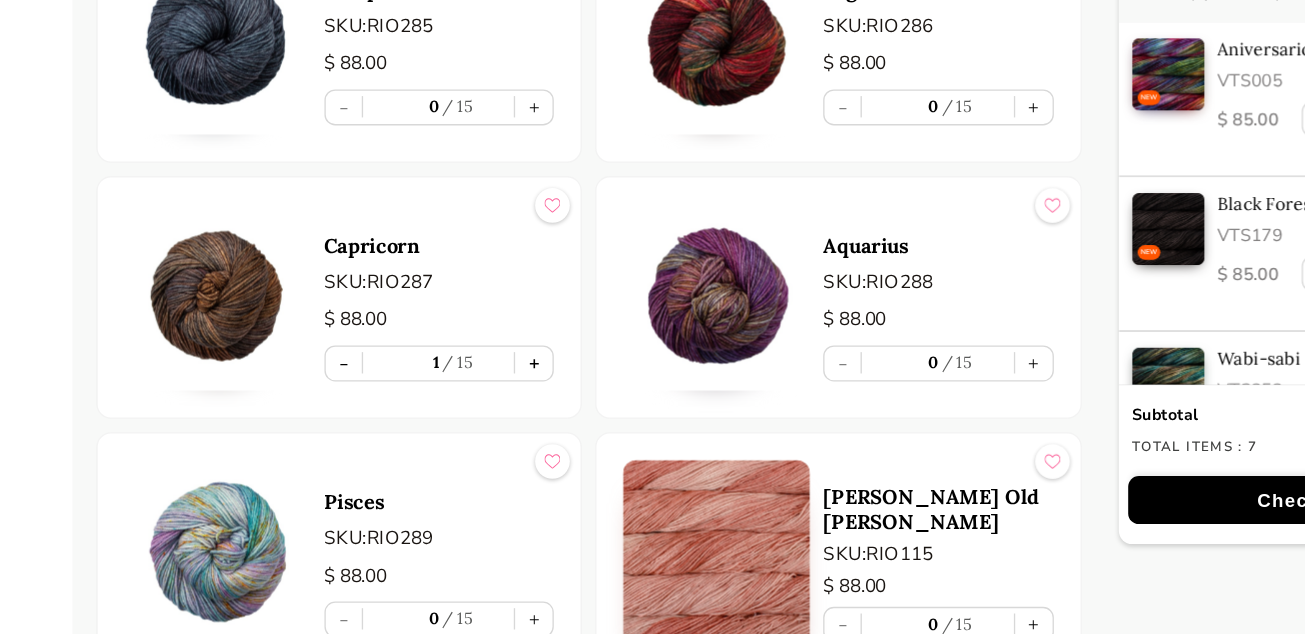 scroll, scrollTop: 532, scrollLeft: 0, axis: vertical 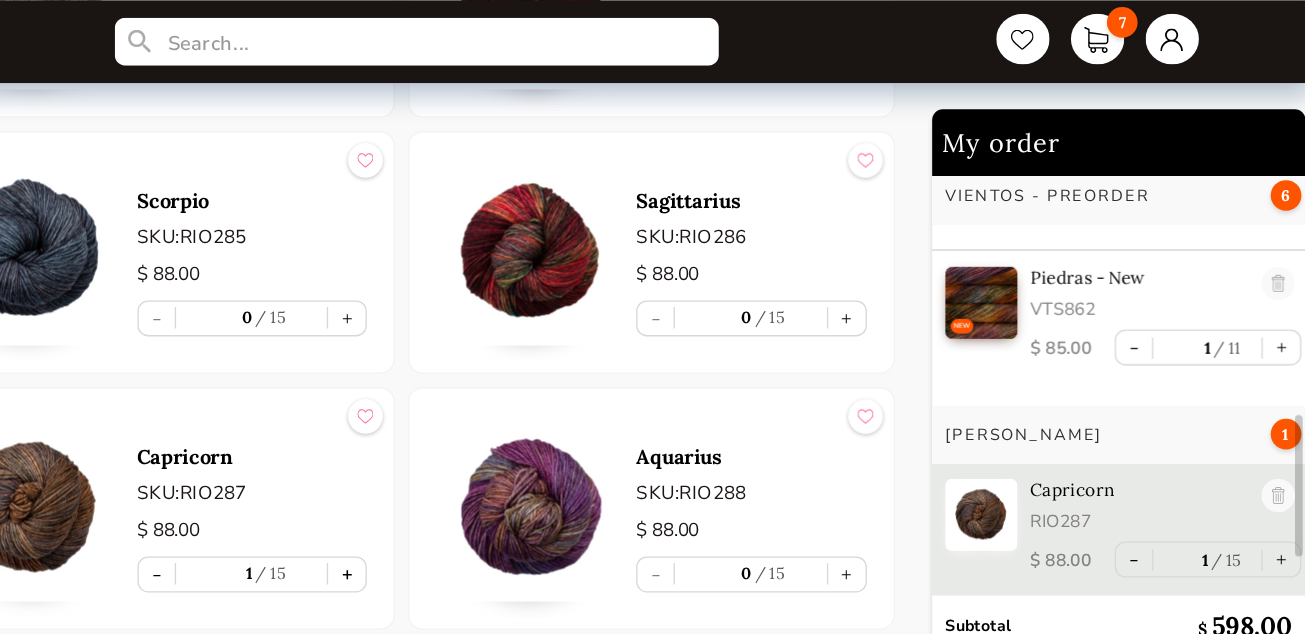 type 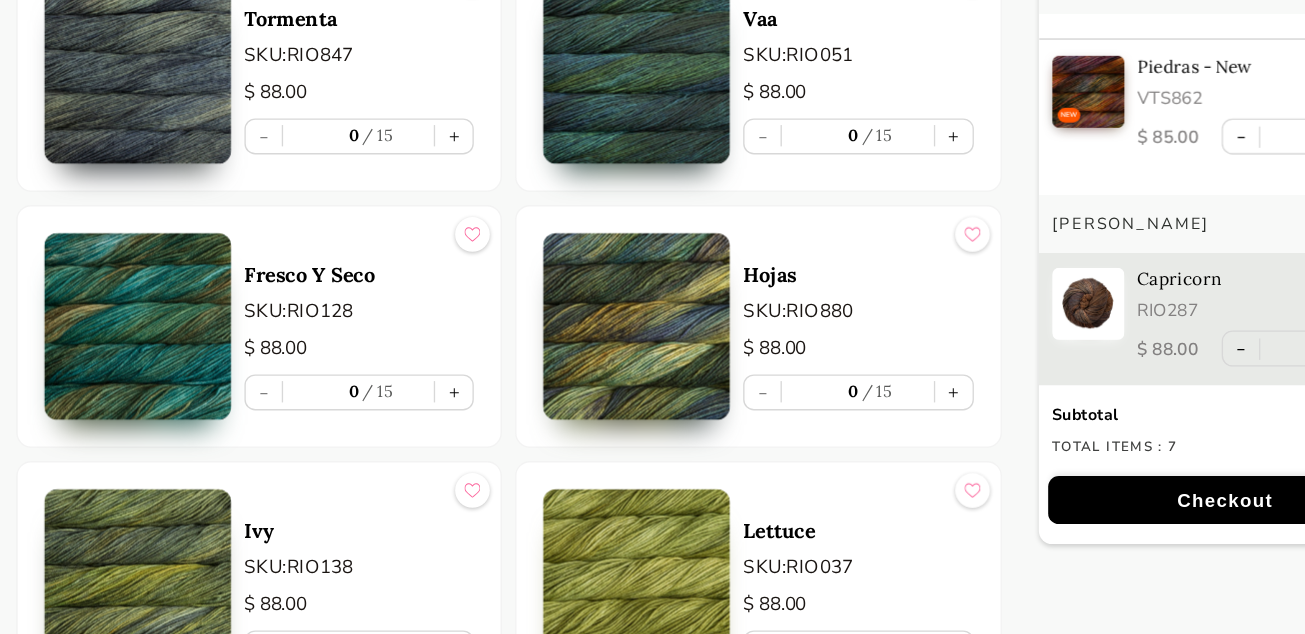 scroll, scrollTop: 5954, scrollLeft: 0, axis: vertical 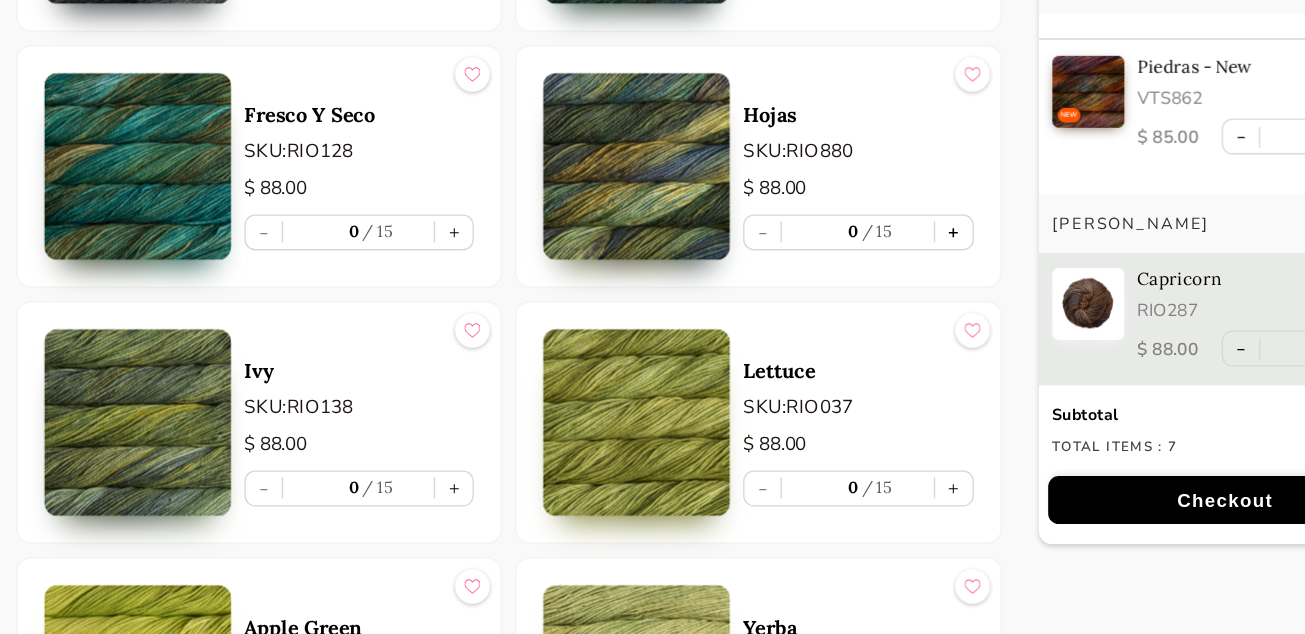 click on "+" at bounding box center (956, 332) 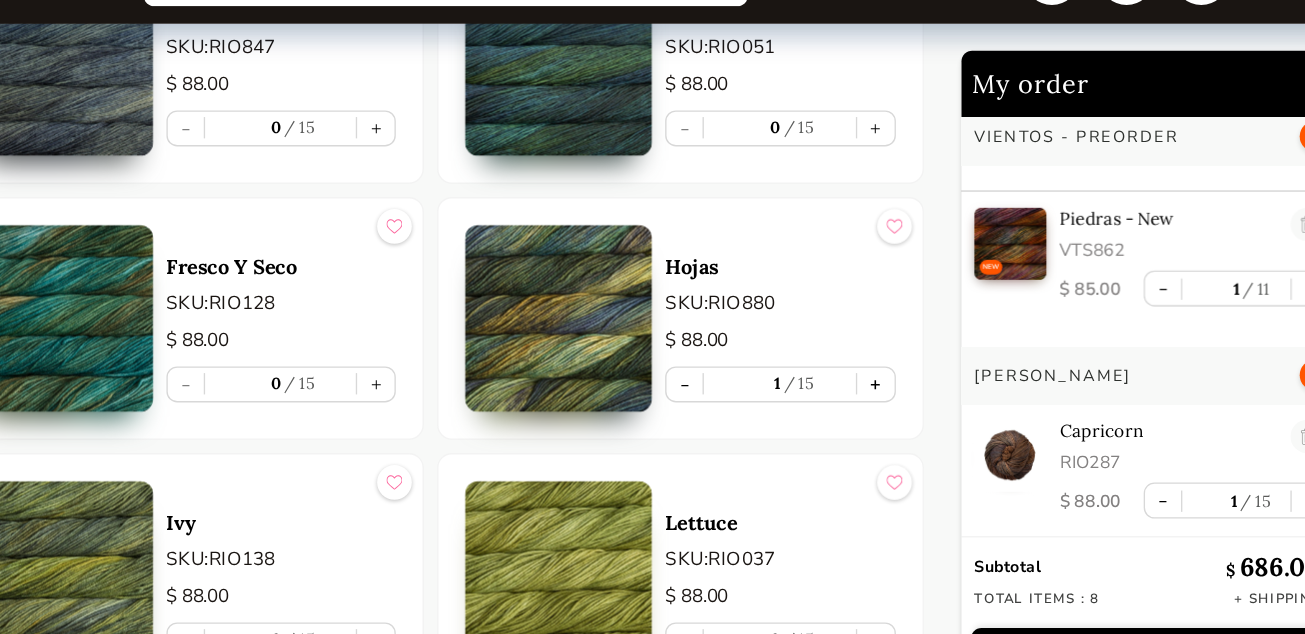 scroll, scrollTop: 676, scrollLeft: 0, axis: vertical 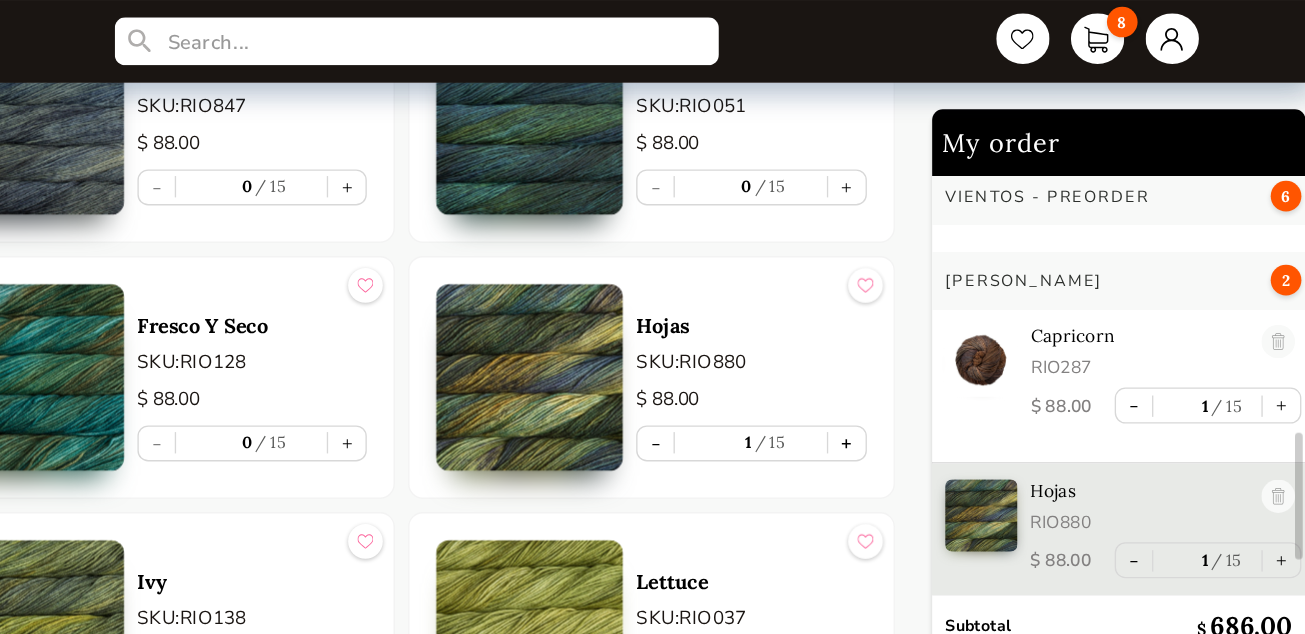 type 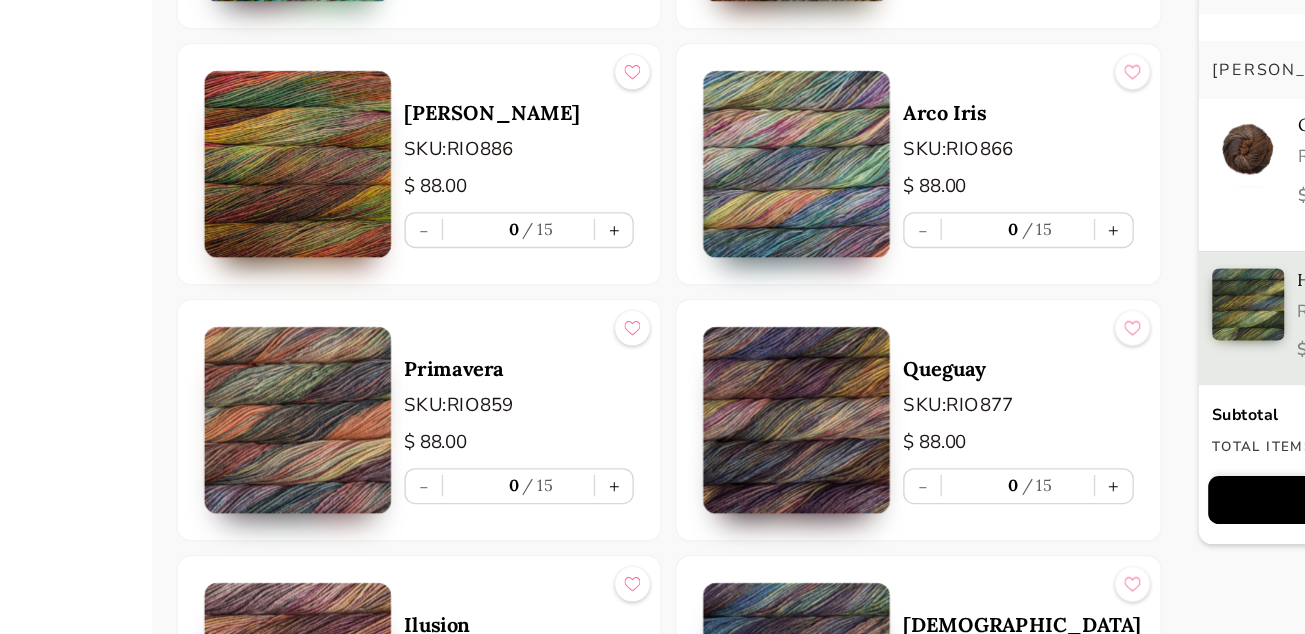 scroll, scrollTop: 9356, scrollLeft: 0, axis: vertical 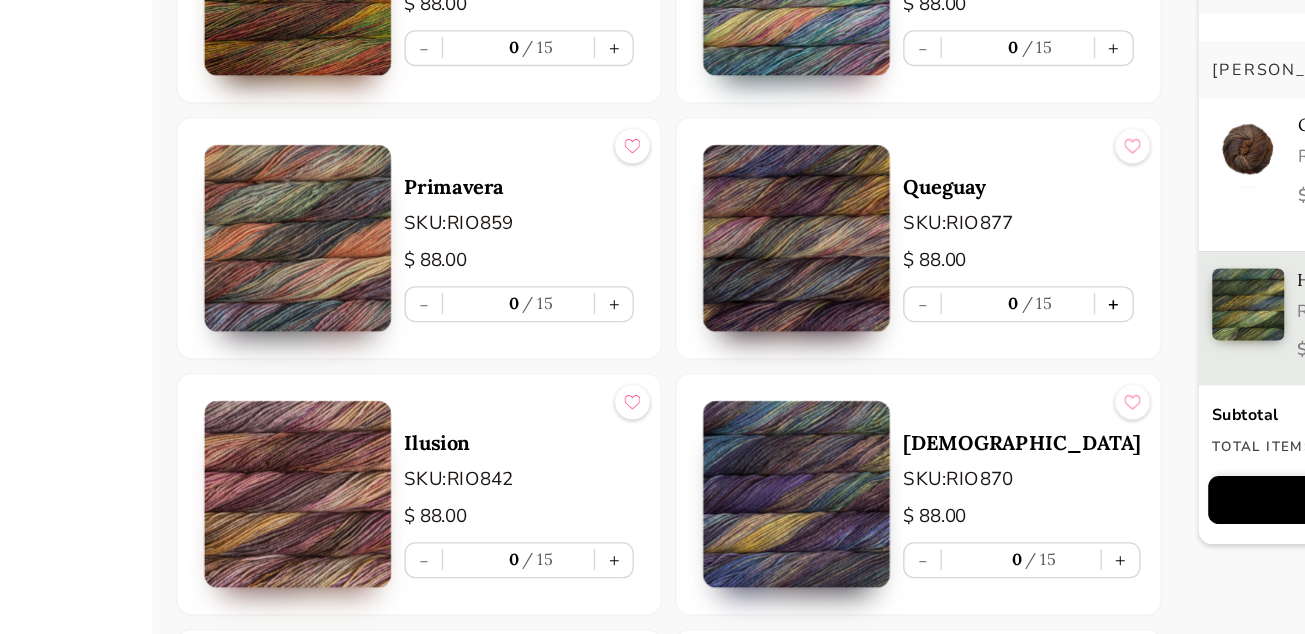 click on "+" at bounding box center (956, 386) 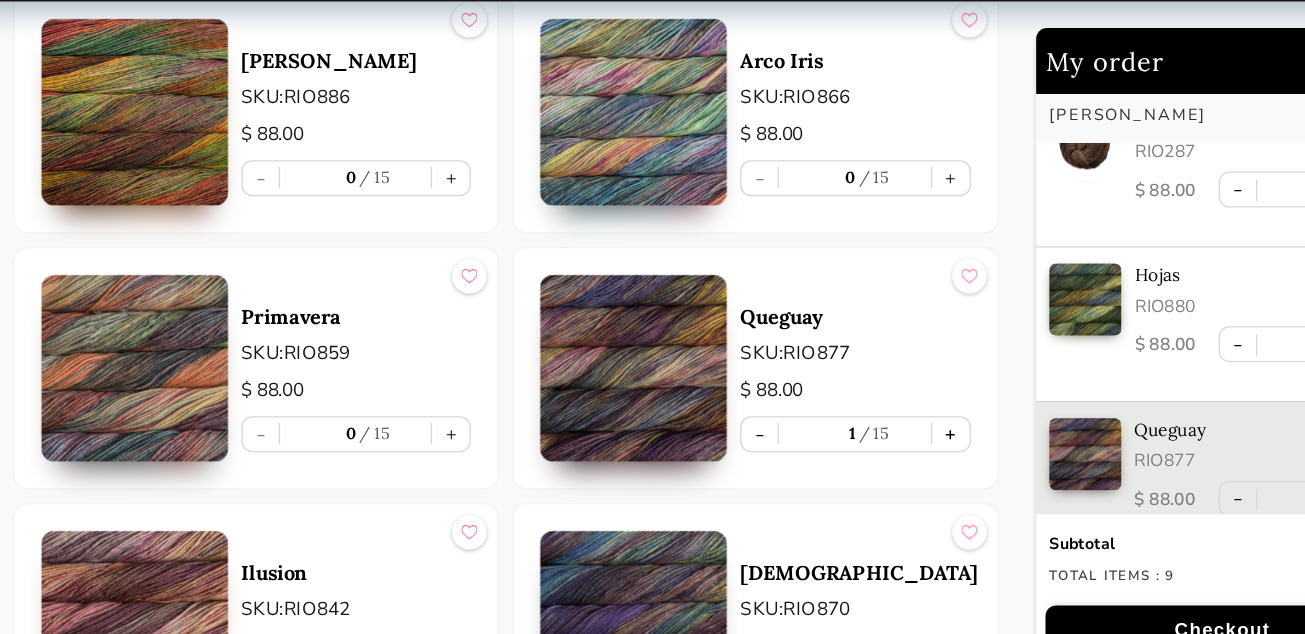 scroll, scrollTop: 792, scrollLeft: 0, axis: vertical 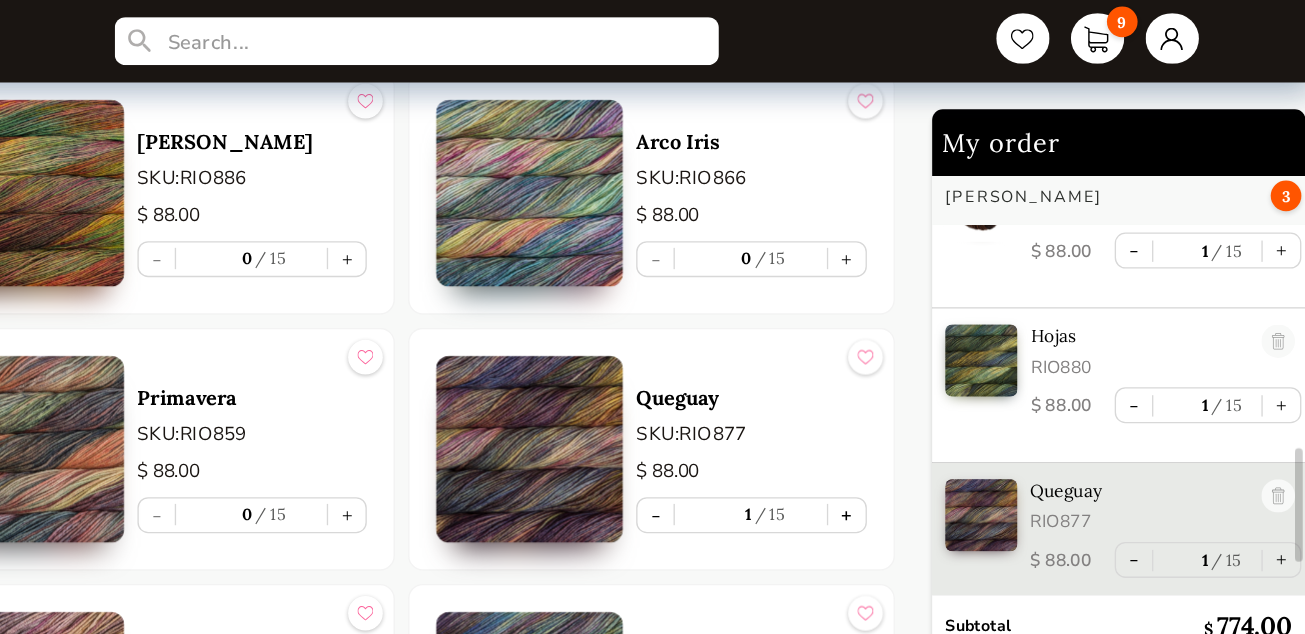 type 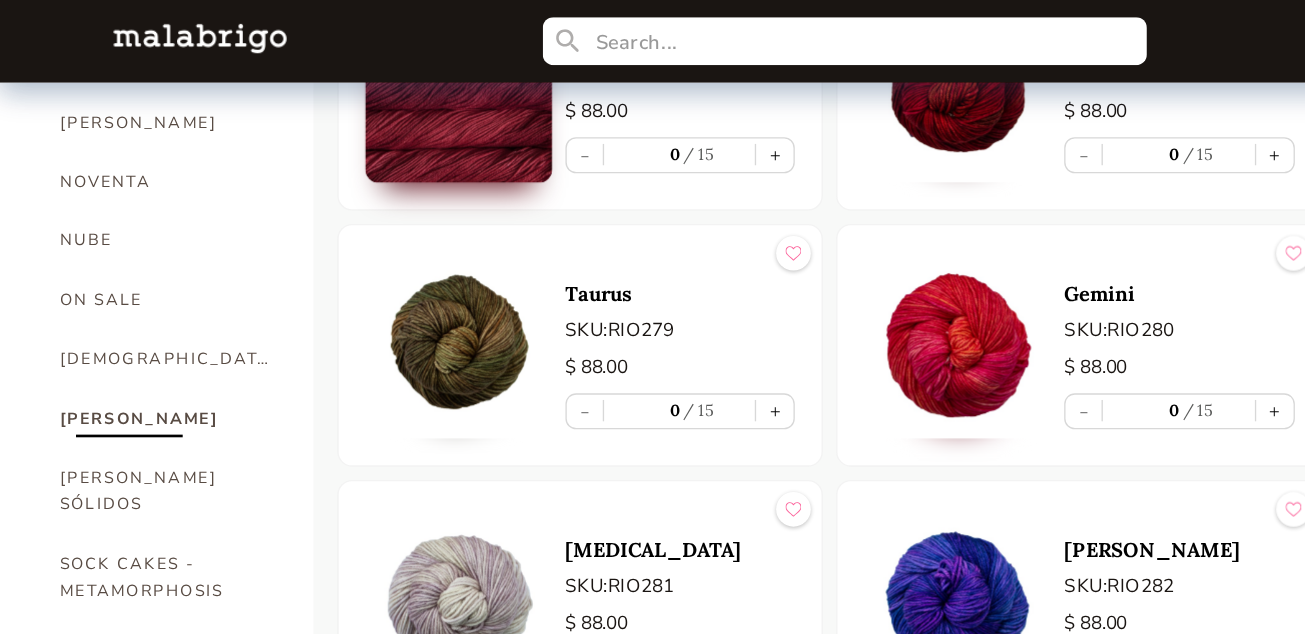 scroll, scrollTop: 780, scrollLeft: 0, axis: vertical 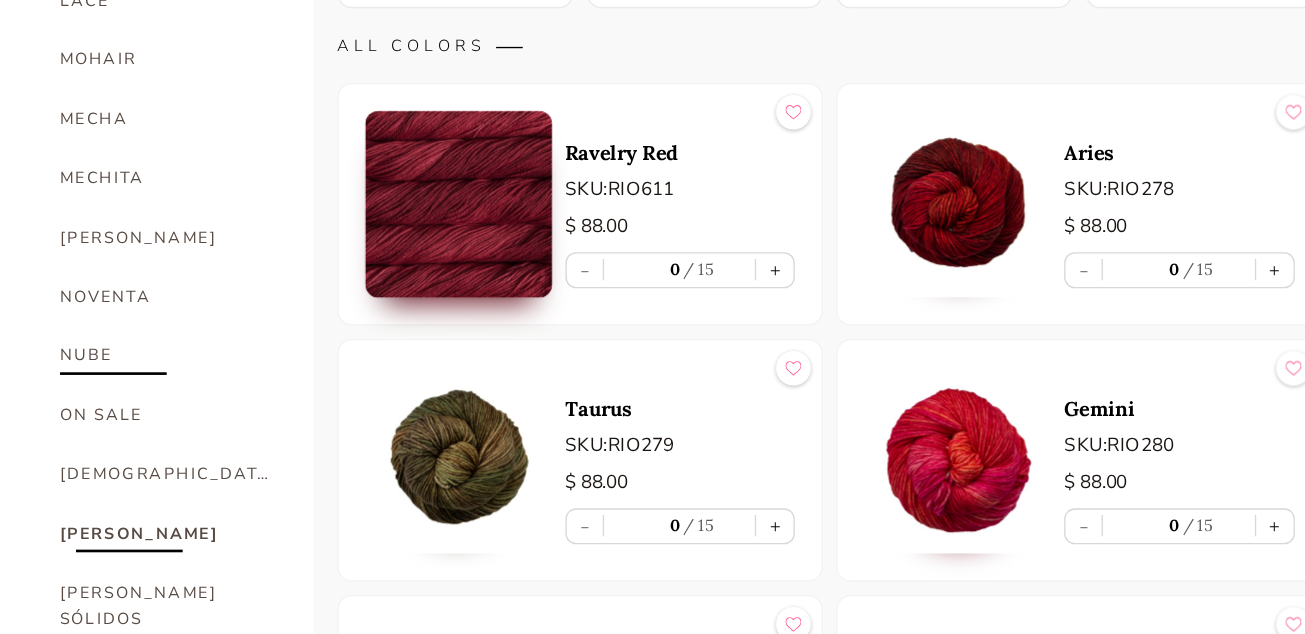 click on "NUBE" at bounding box center [125, 386] 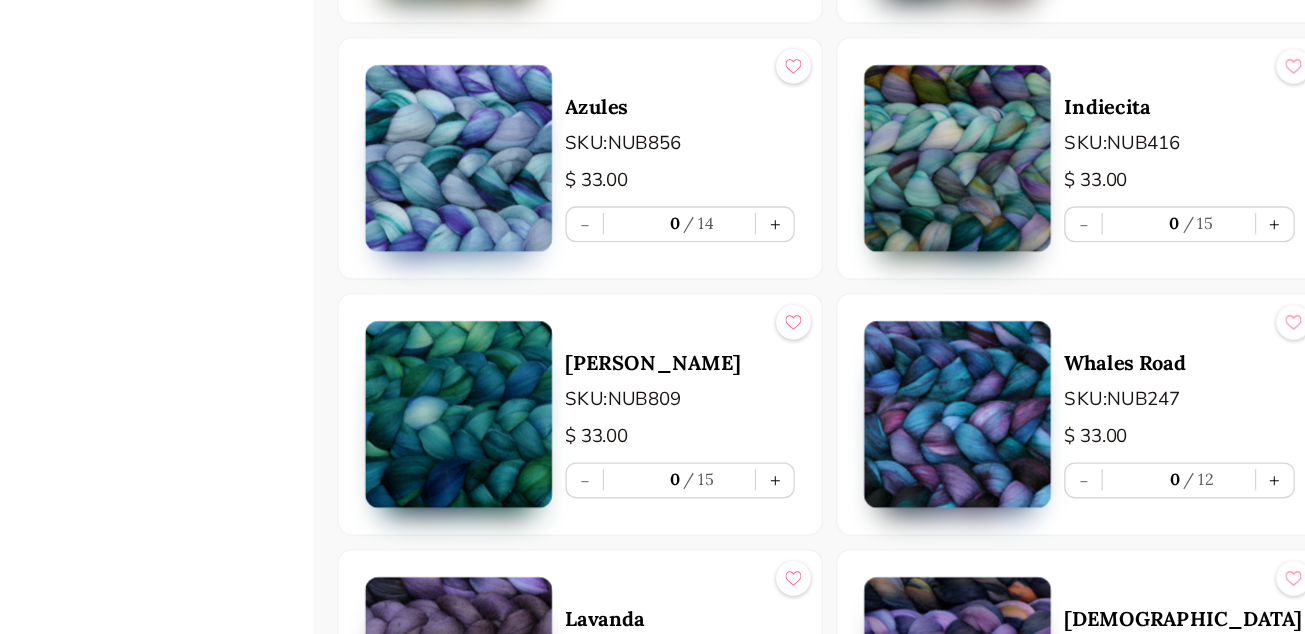 scroll, scrollTop: 2822, scrollLeft: 0, axis: vertical 